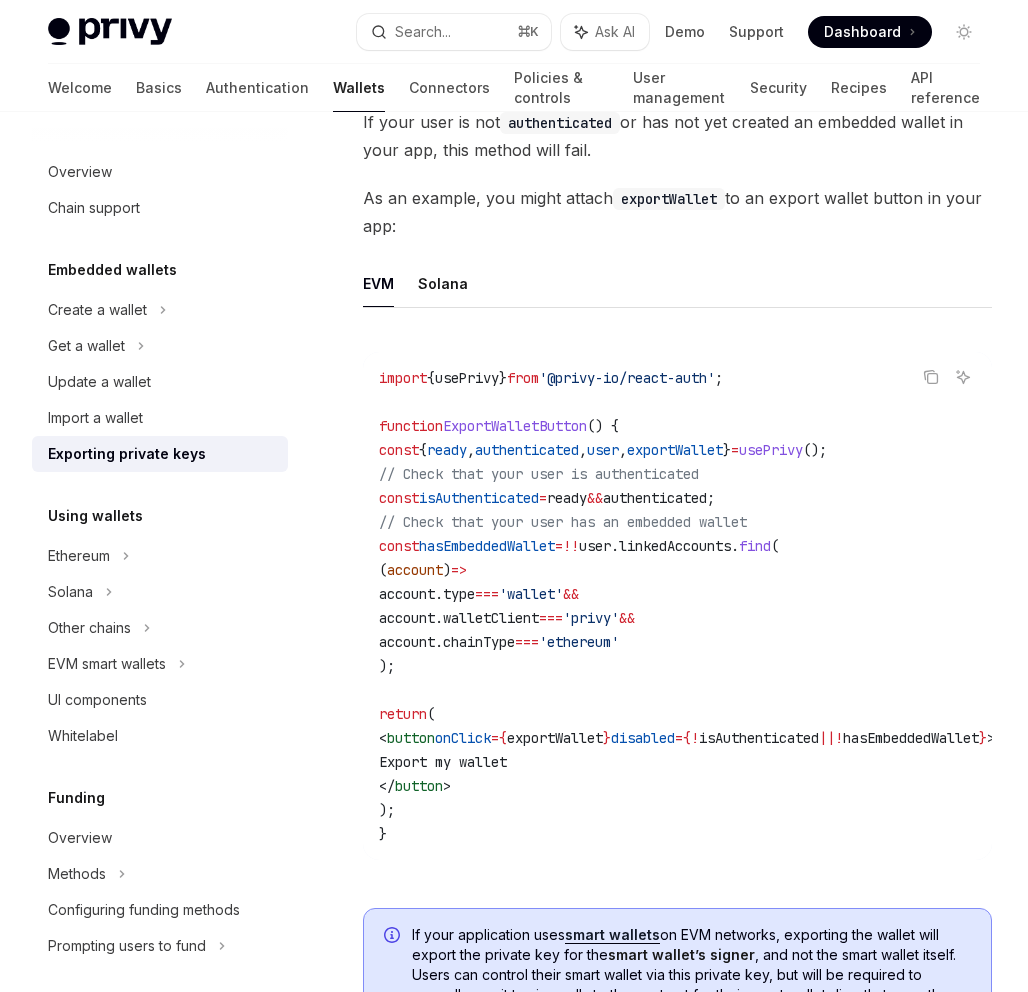 scroll, scrollTop: 1200, scrollLeft: 0, axis: vertical 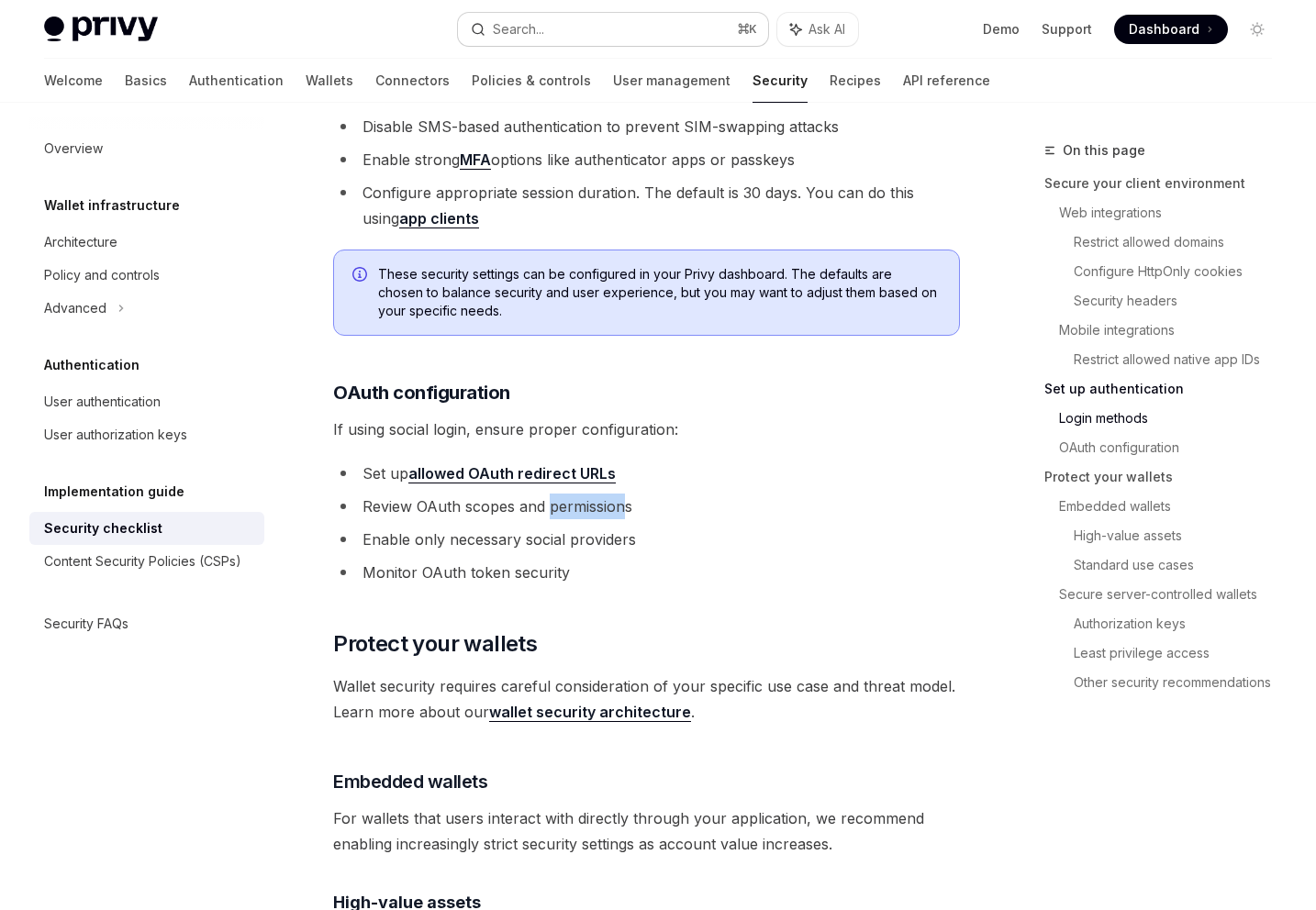 click on "Search..." at bounding box center [519, 29] 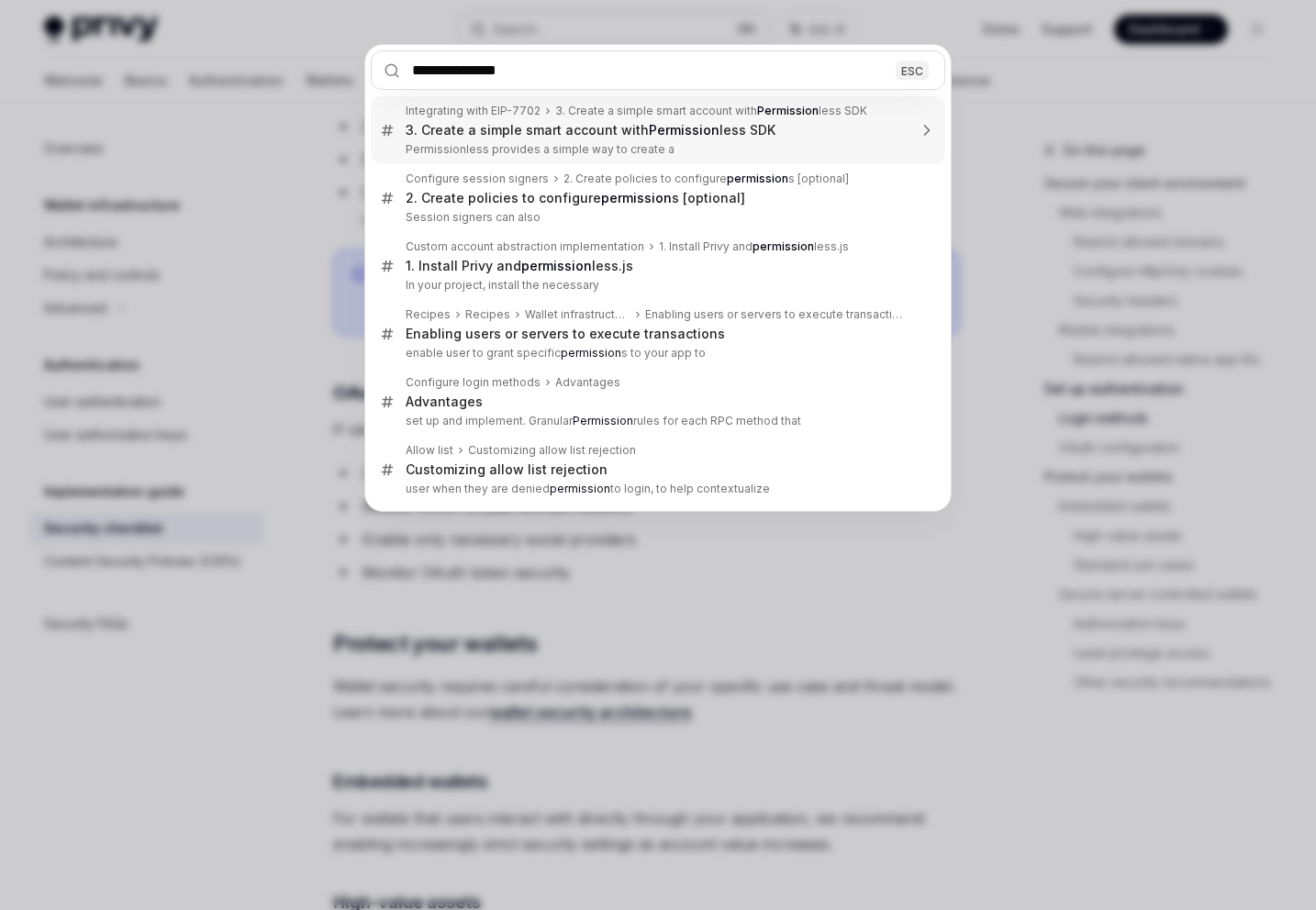 type on "**********" 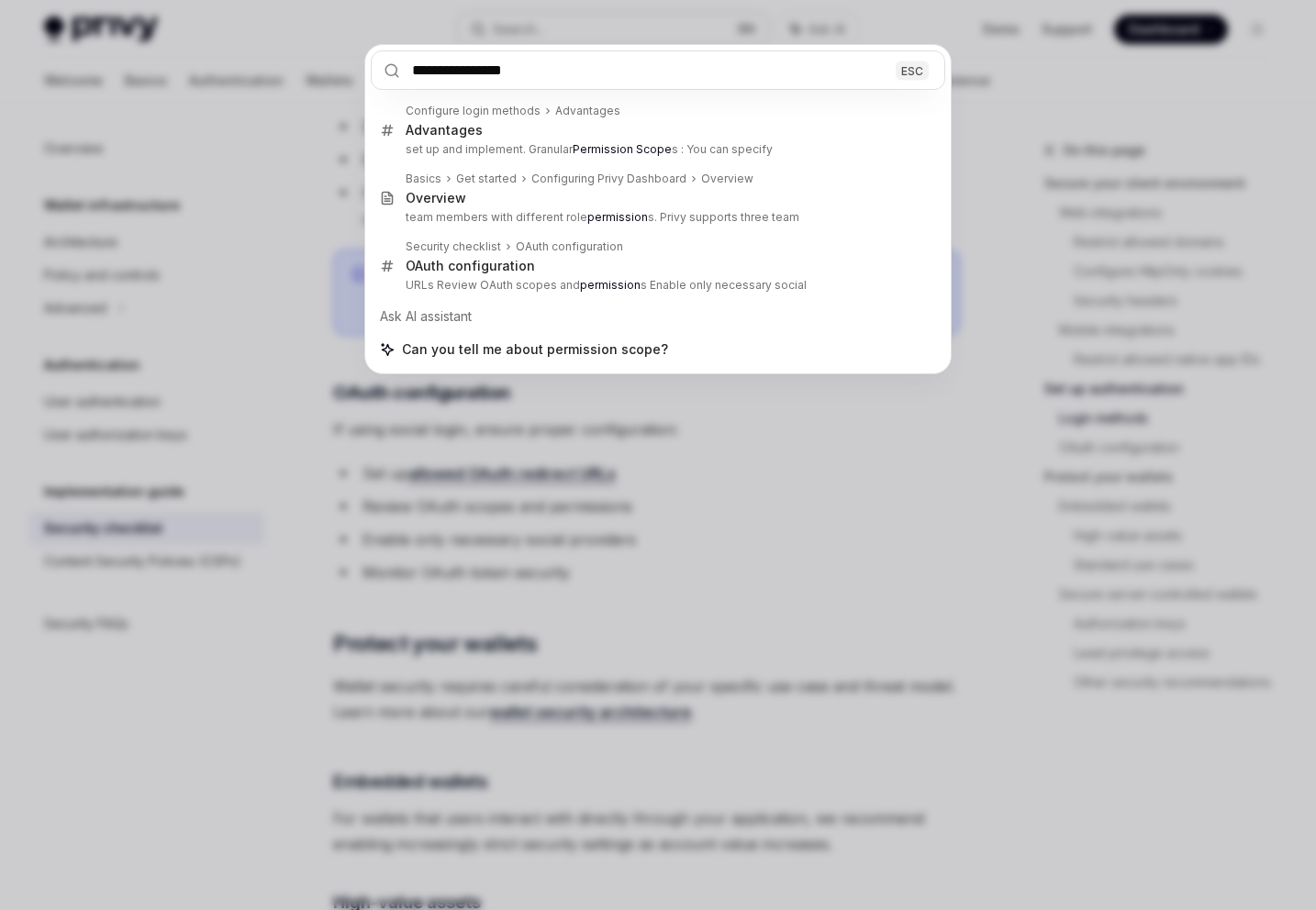 type on "*" 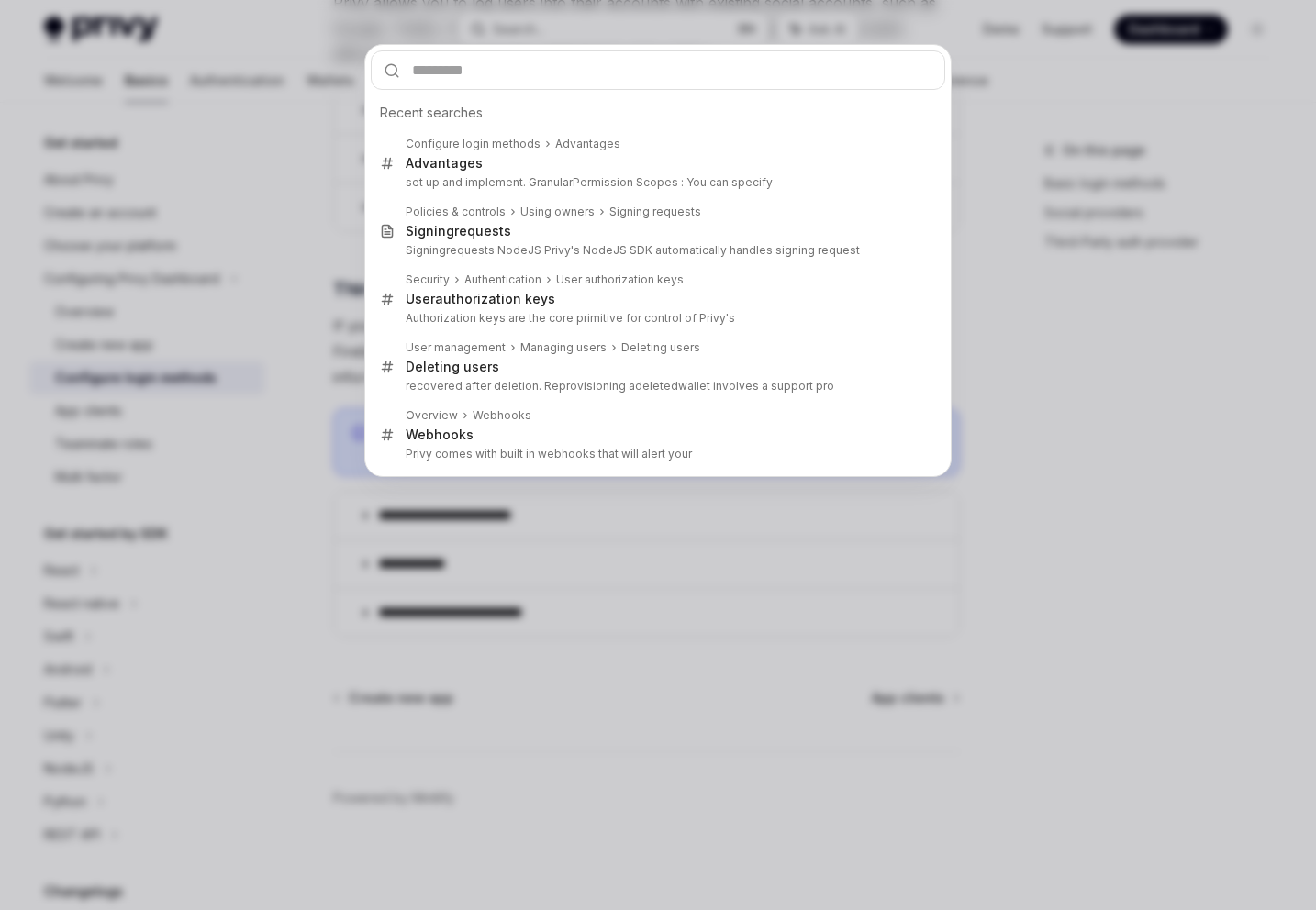 scroll, scrollTop: 0, scrollLeft: 0, axis: both 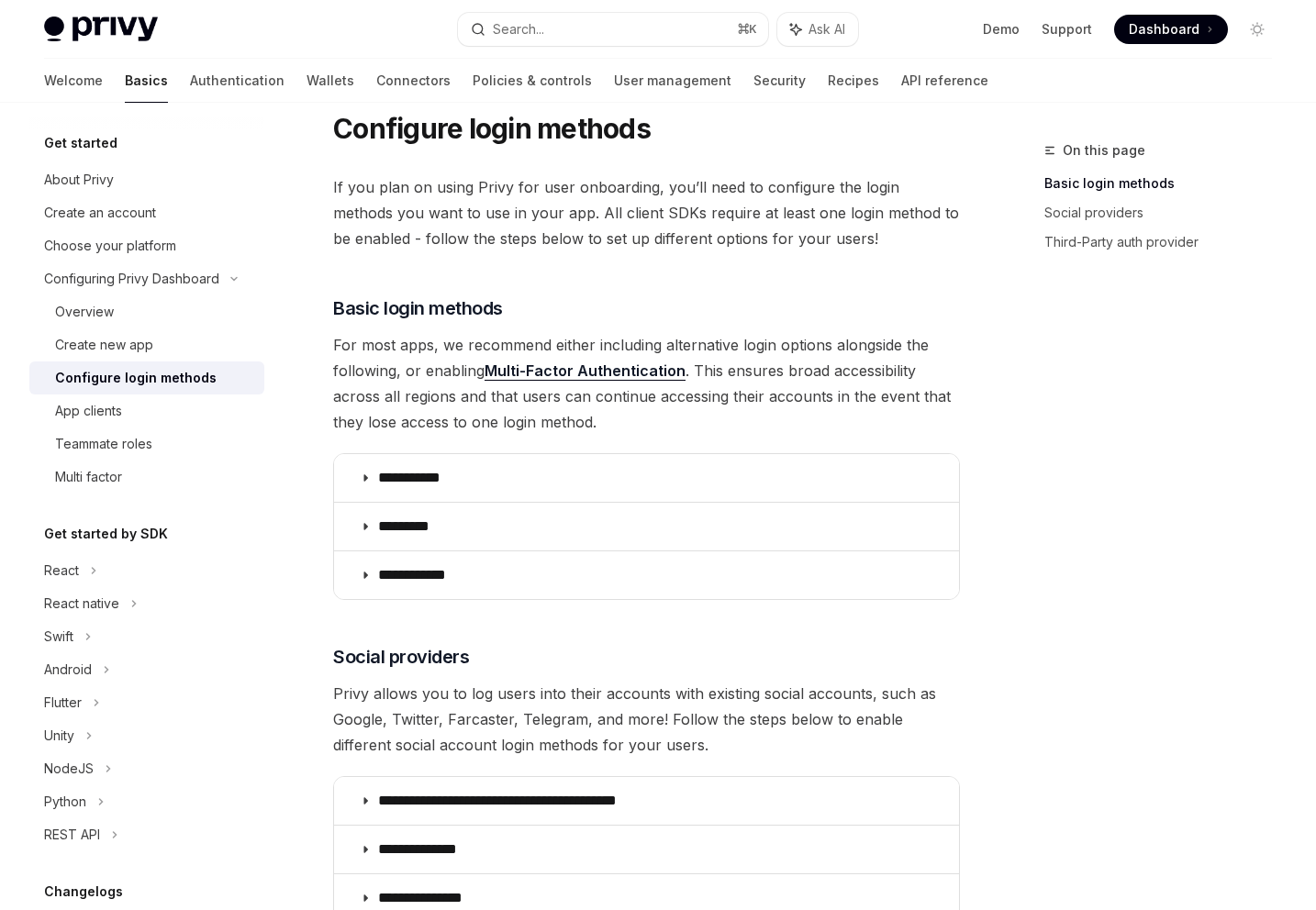 type 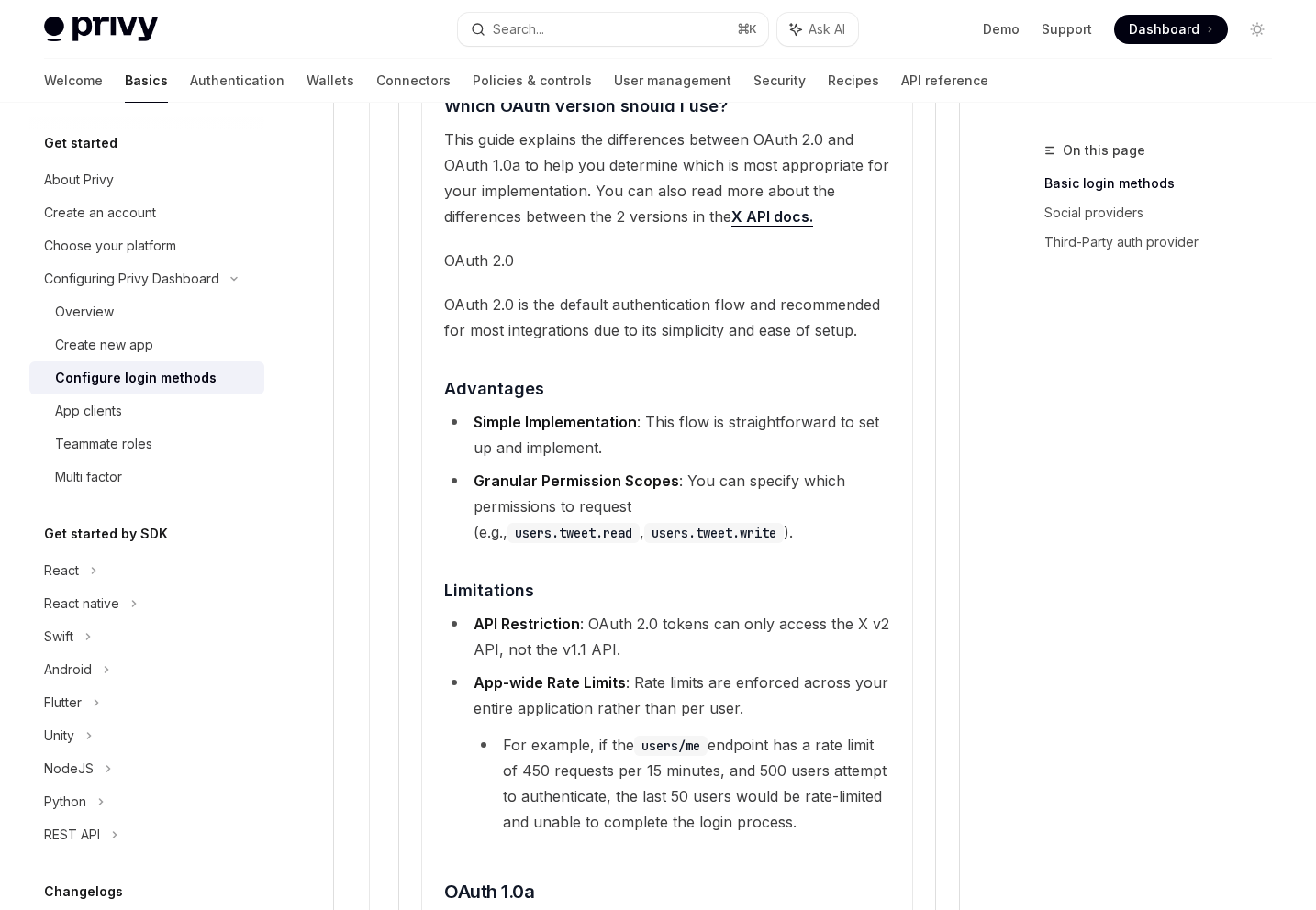scroll, scrollTop: 4379, scrollLeft: 0, axis: vertical 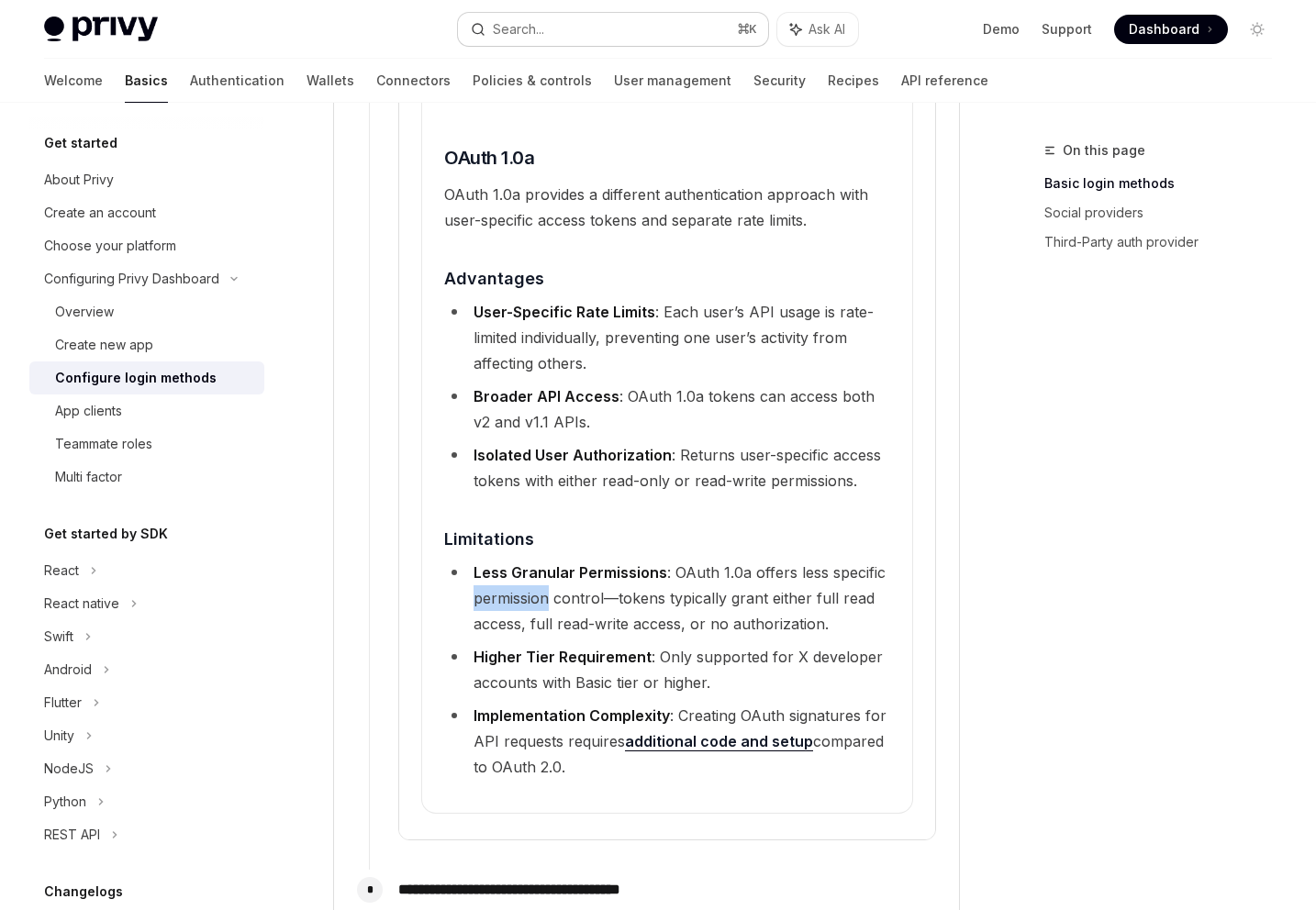 click on "Search... ⌘ K" at bounding box center (612, 29) 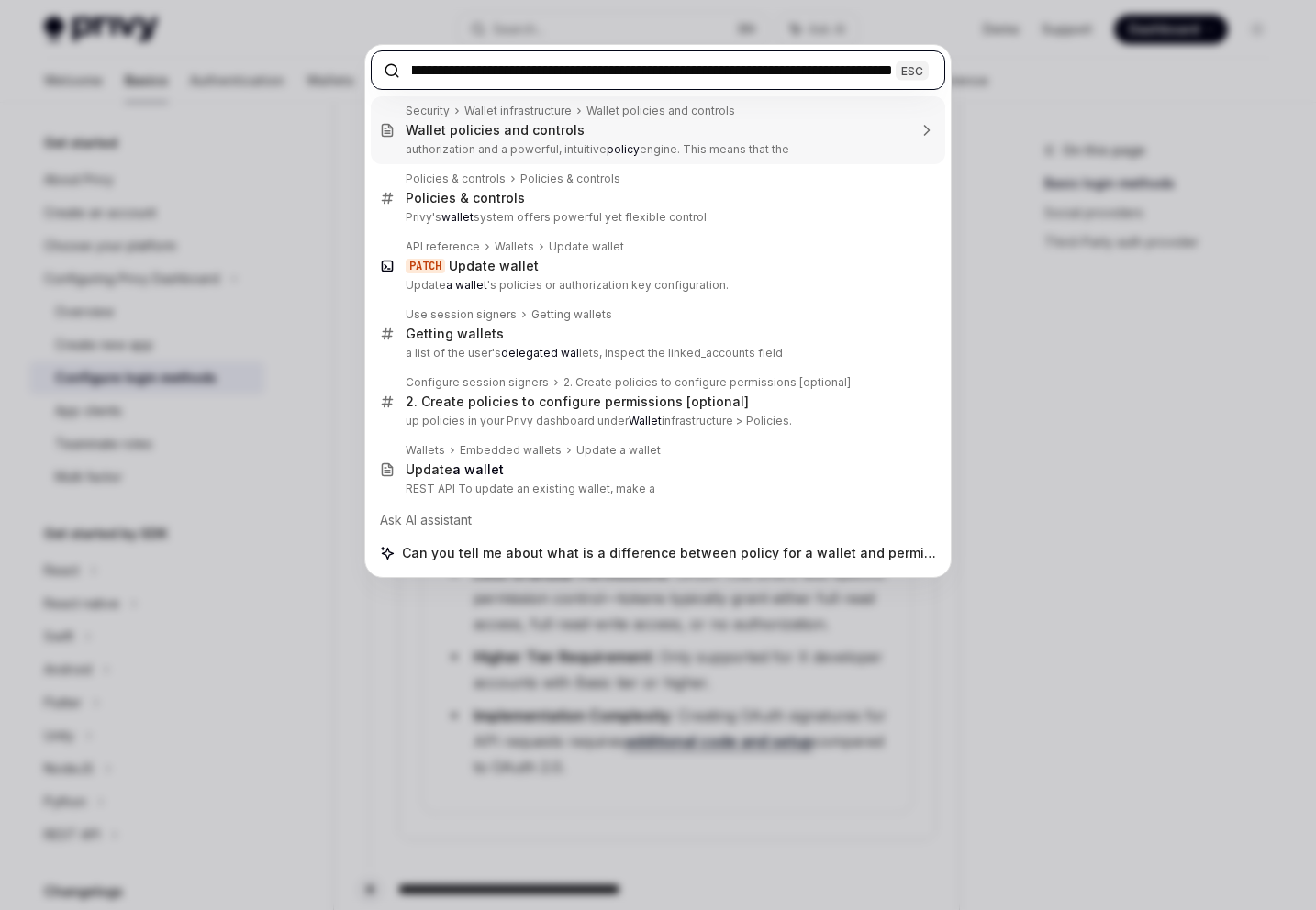type on "**********" 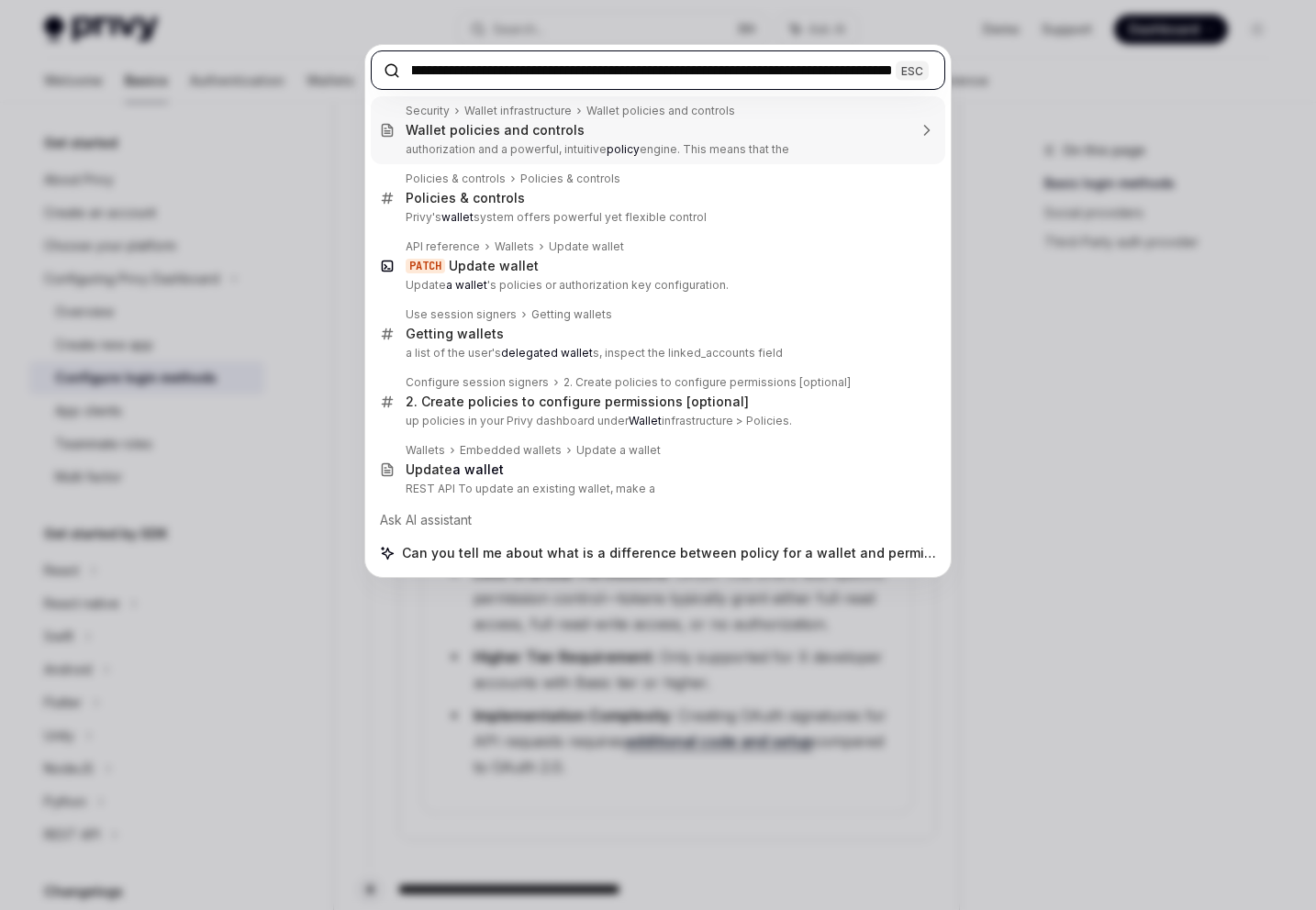 scroll, scrollTop: 0, scrollLeft: 125, axis: horizontal 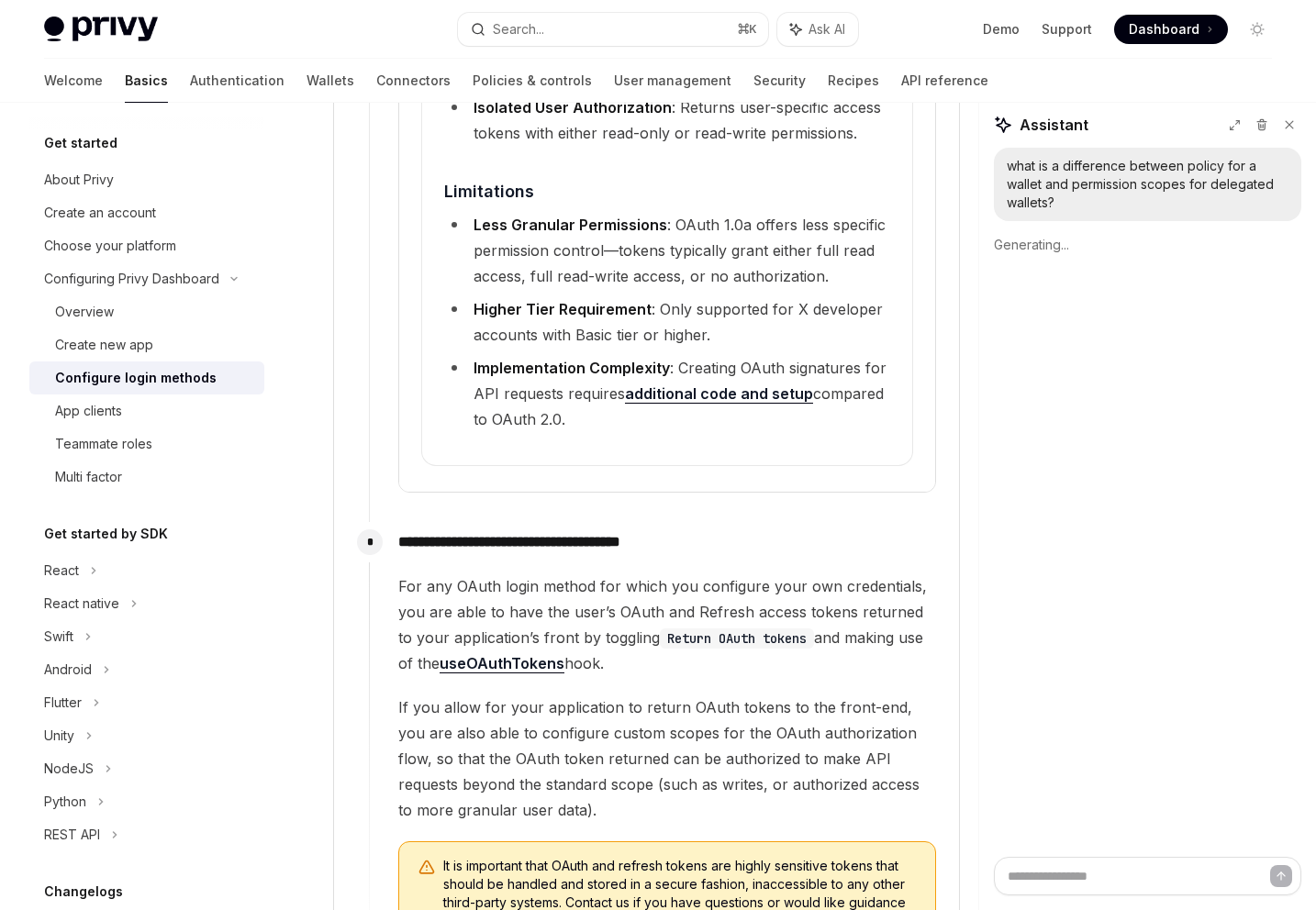 type on "*" 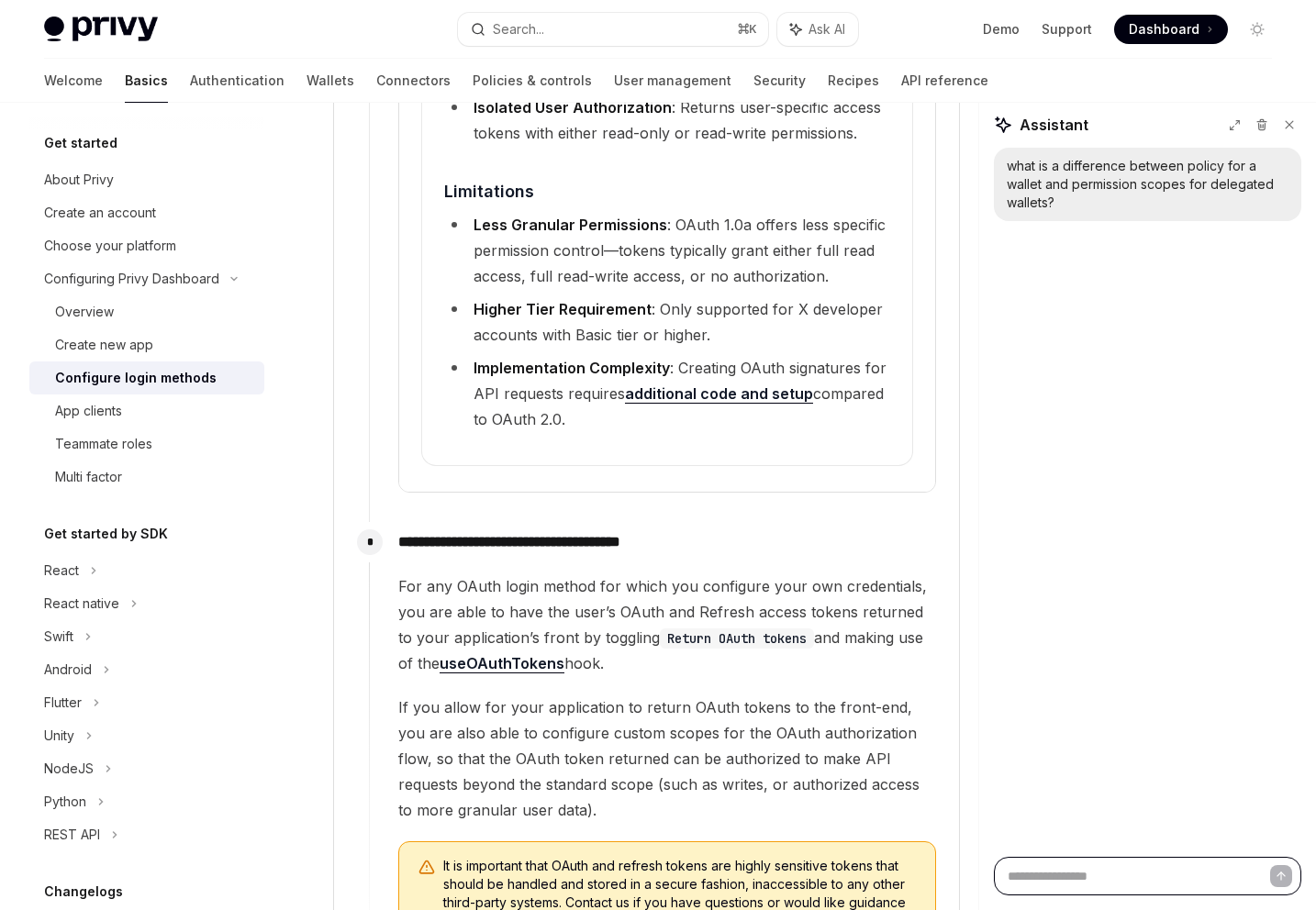 click at bounding box center [1147, 876] 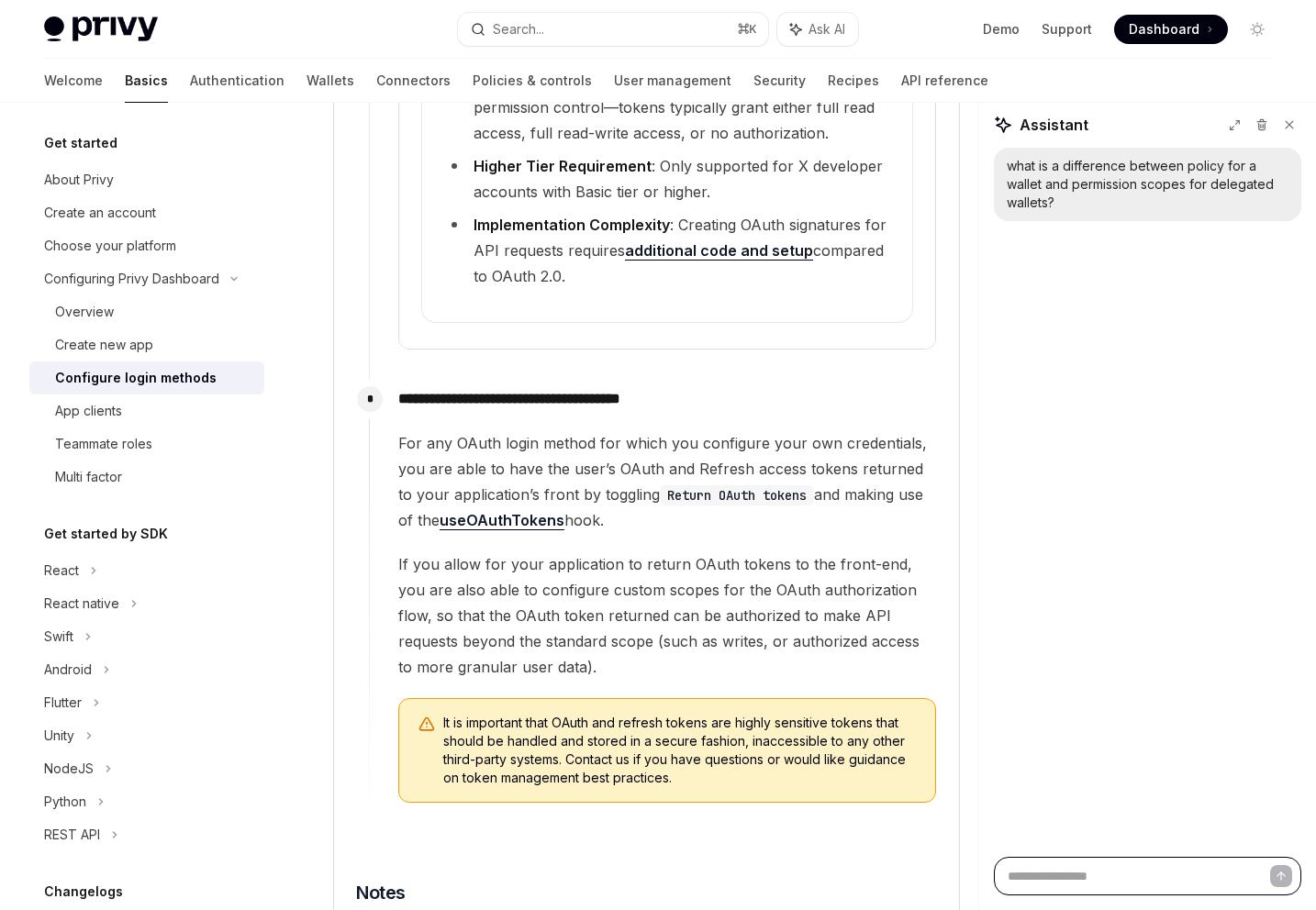 type on "*" 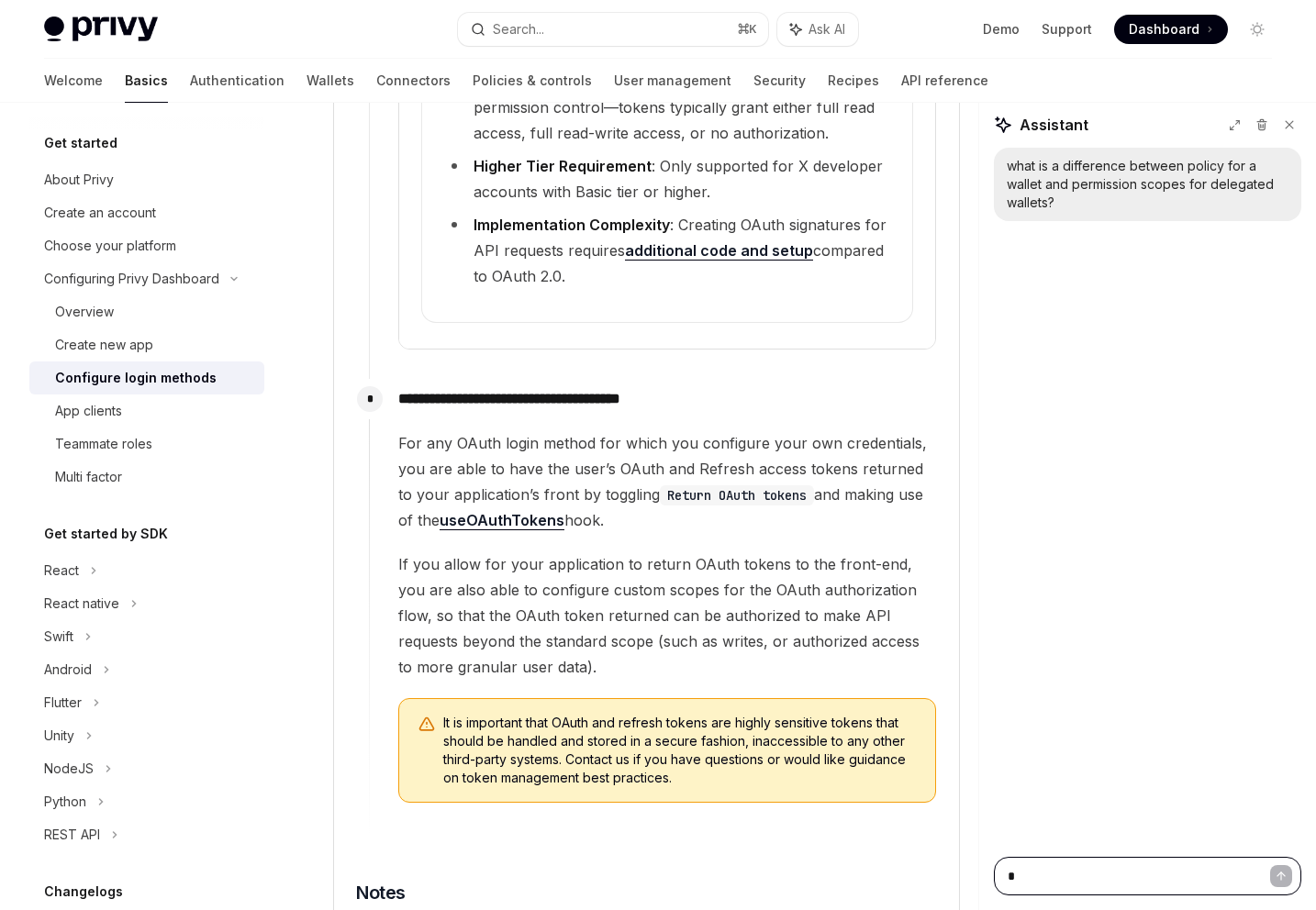 type on "**" 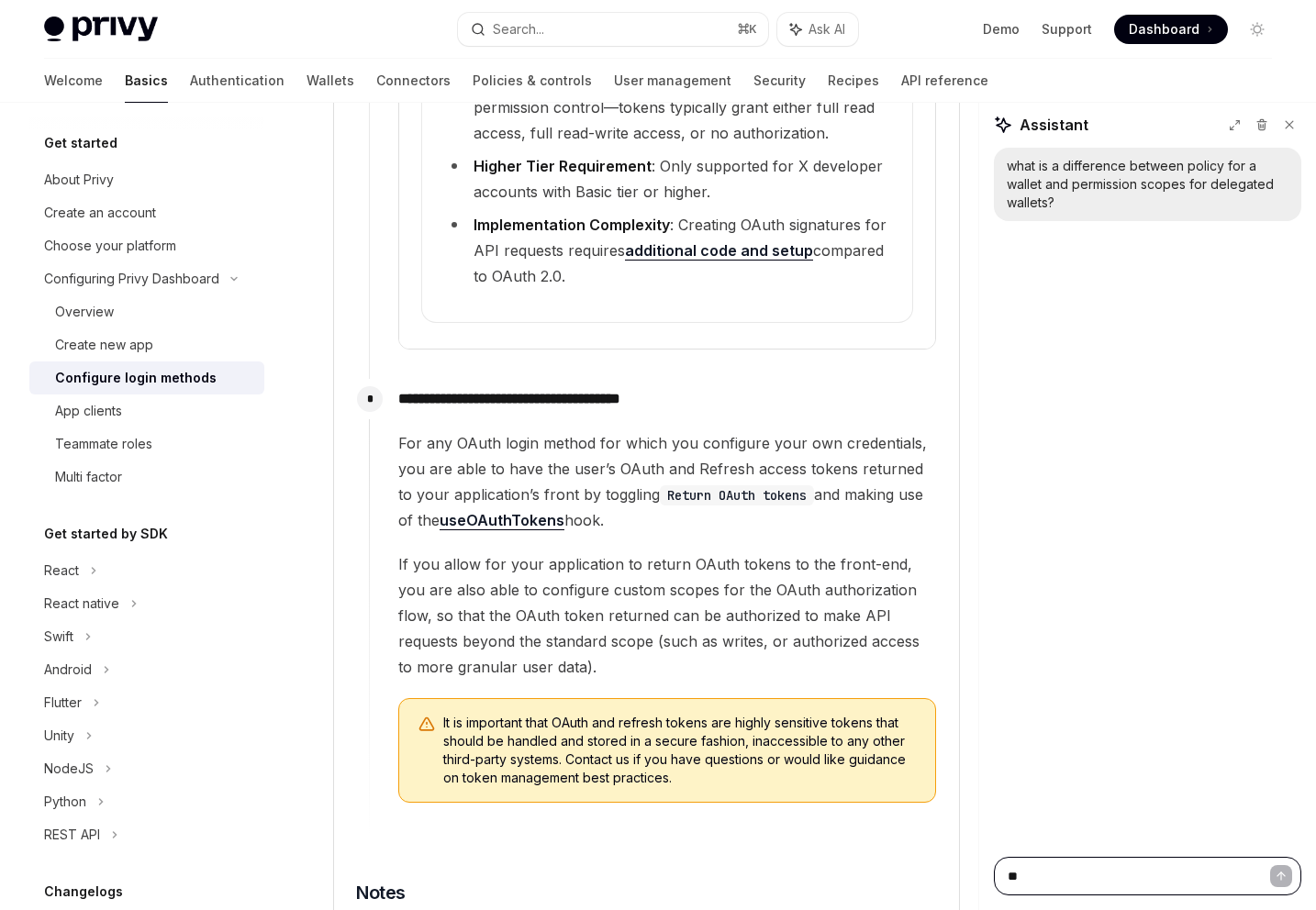 type on "*" 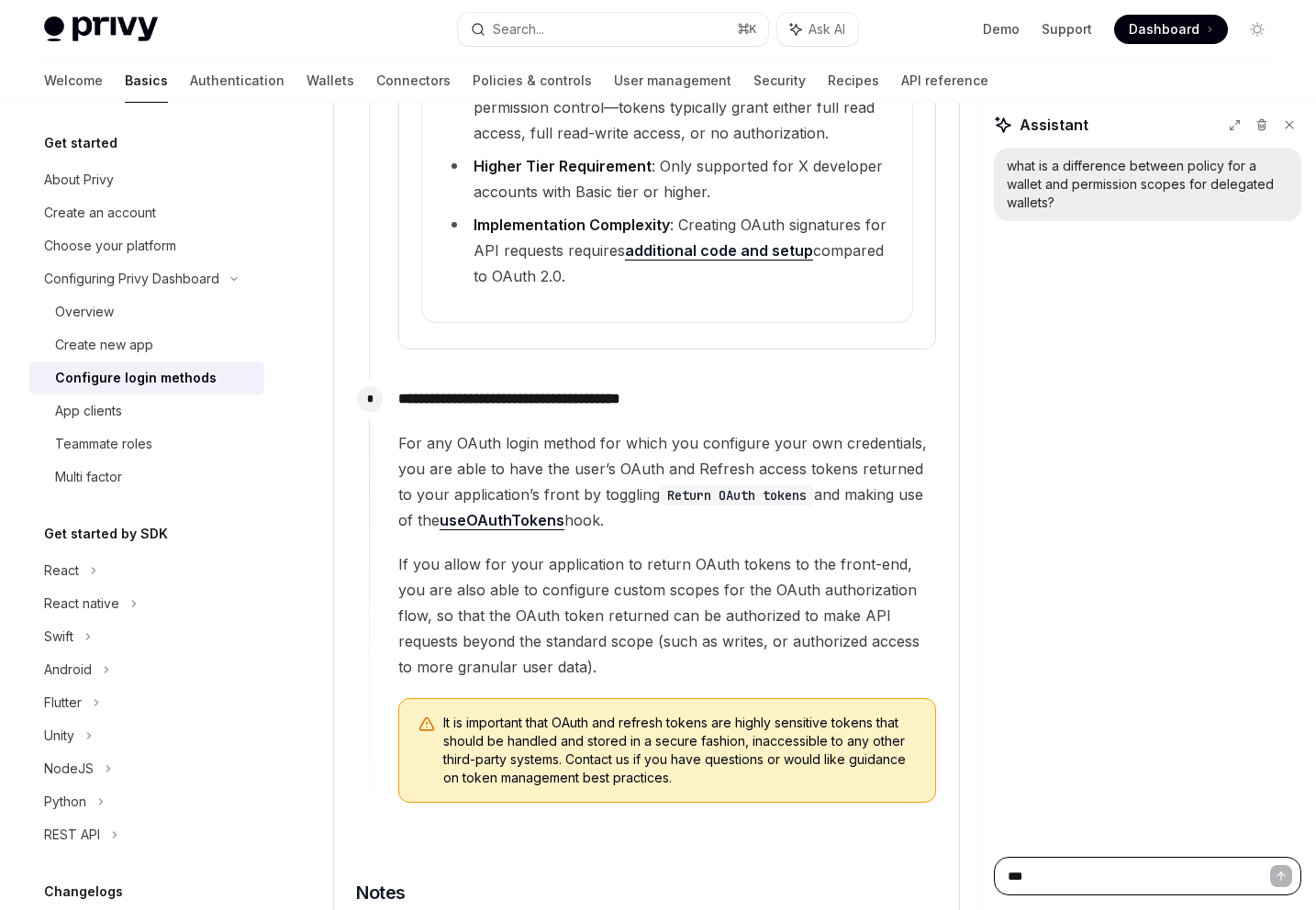 type on "*" 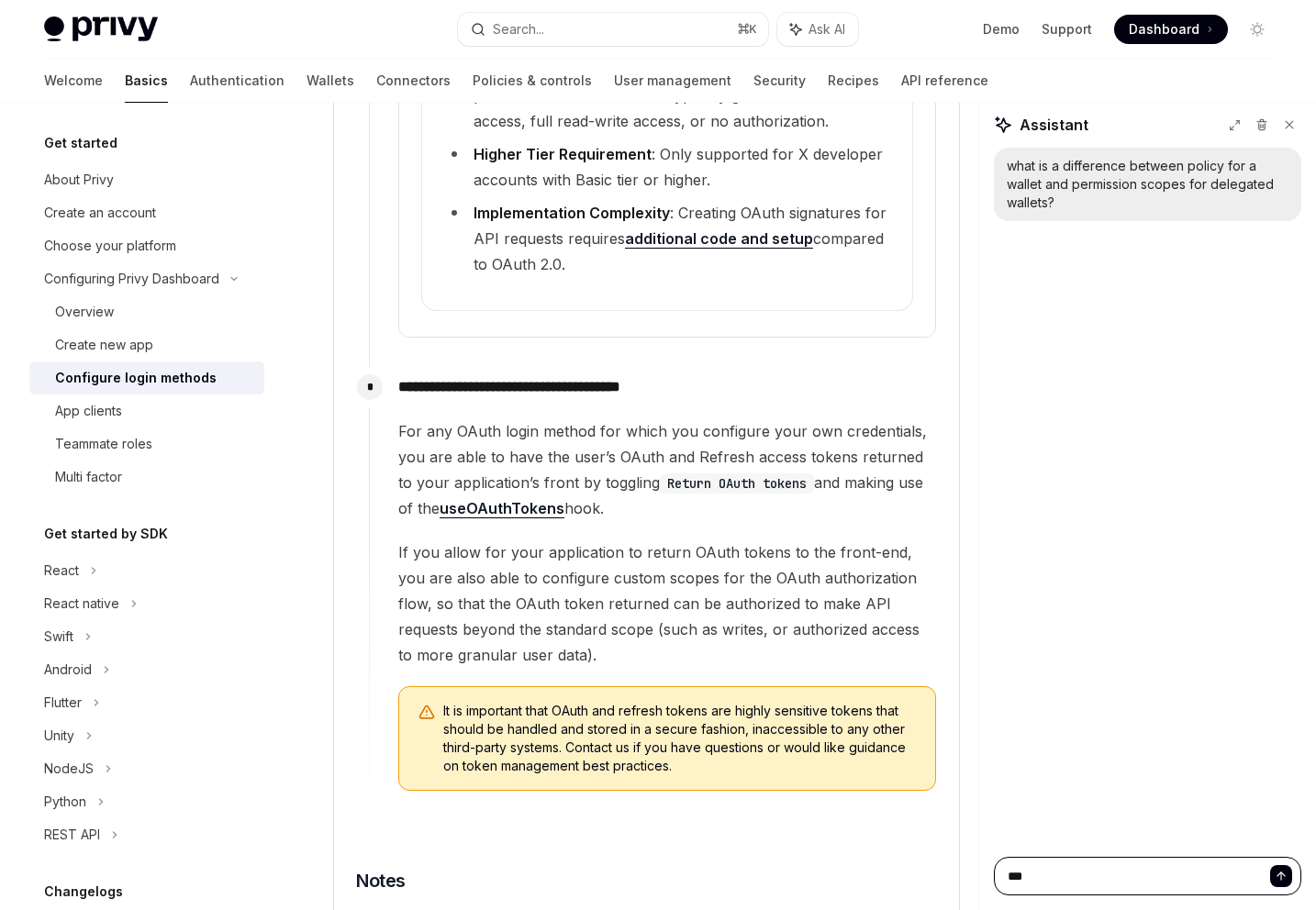 type on "****" 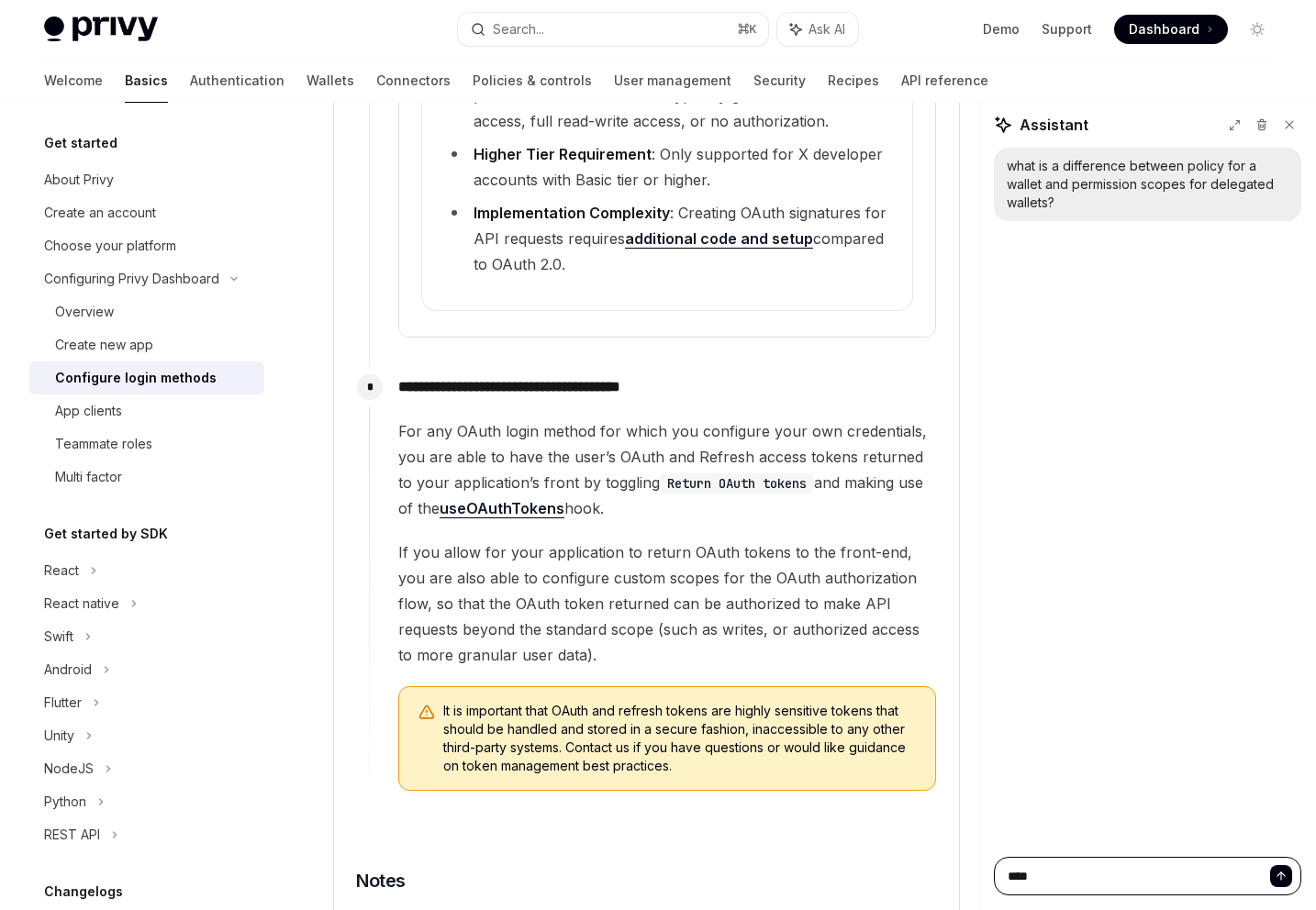 type on "*****" 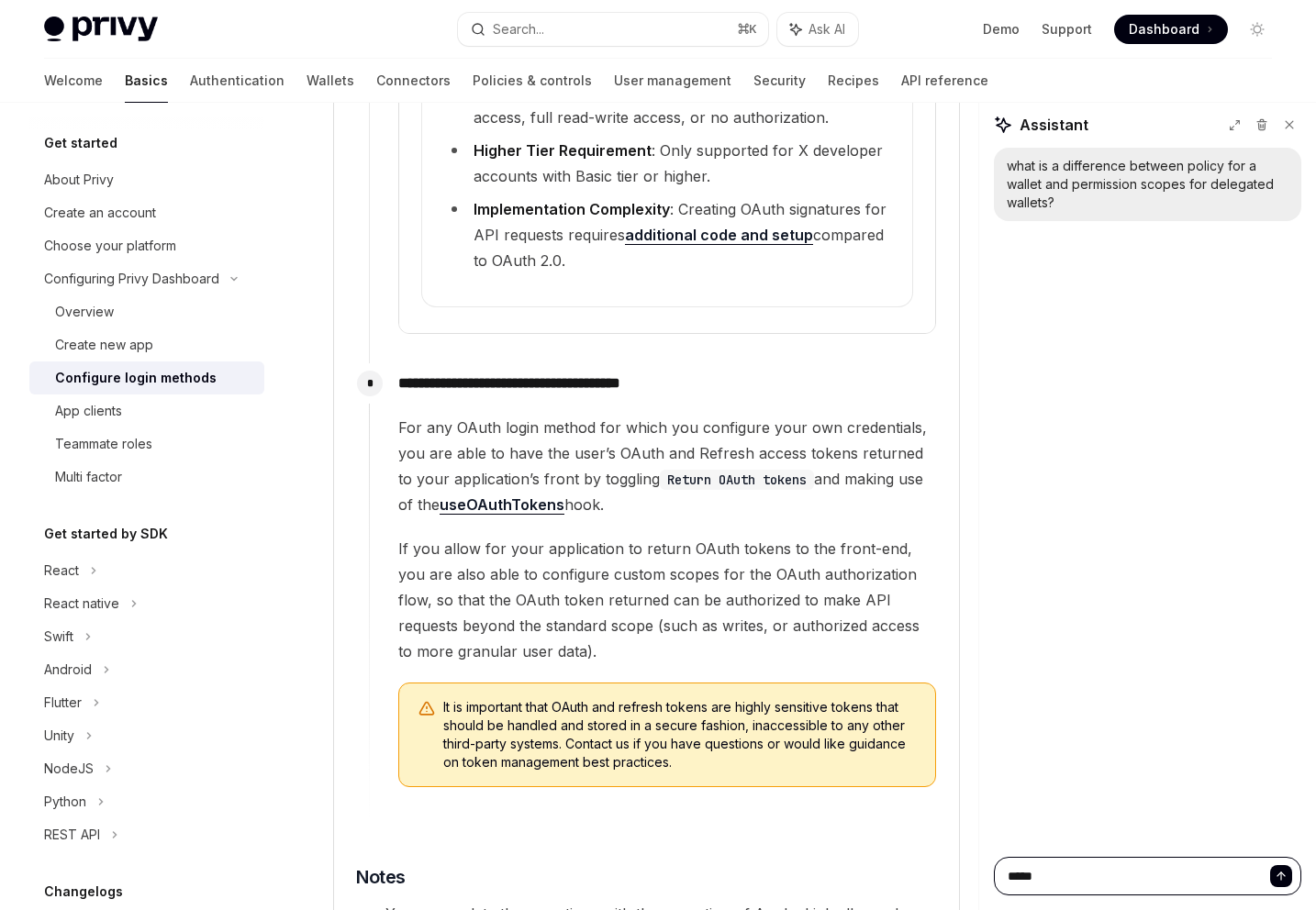 type on "******" 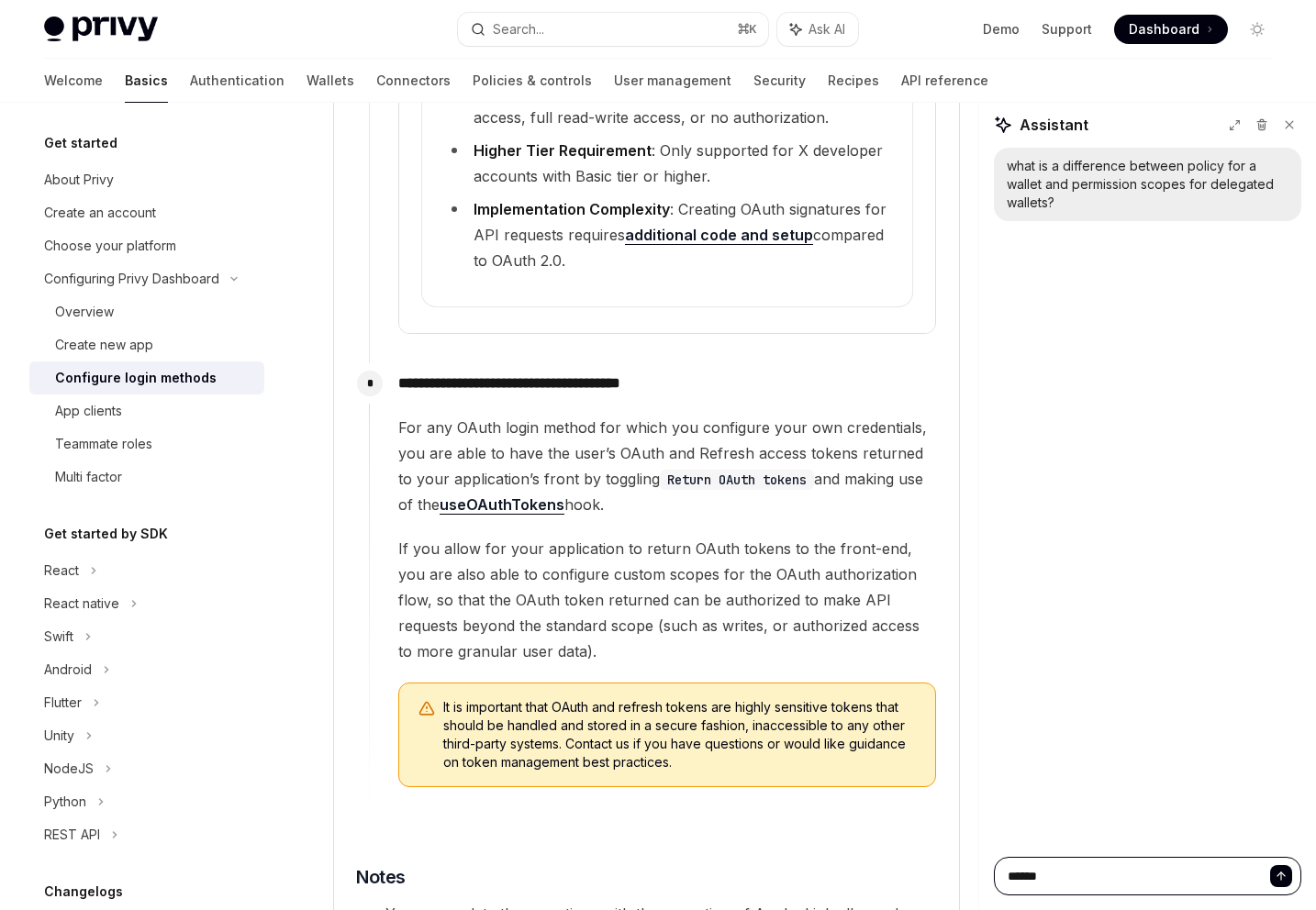 type on "*" 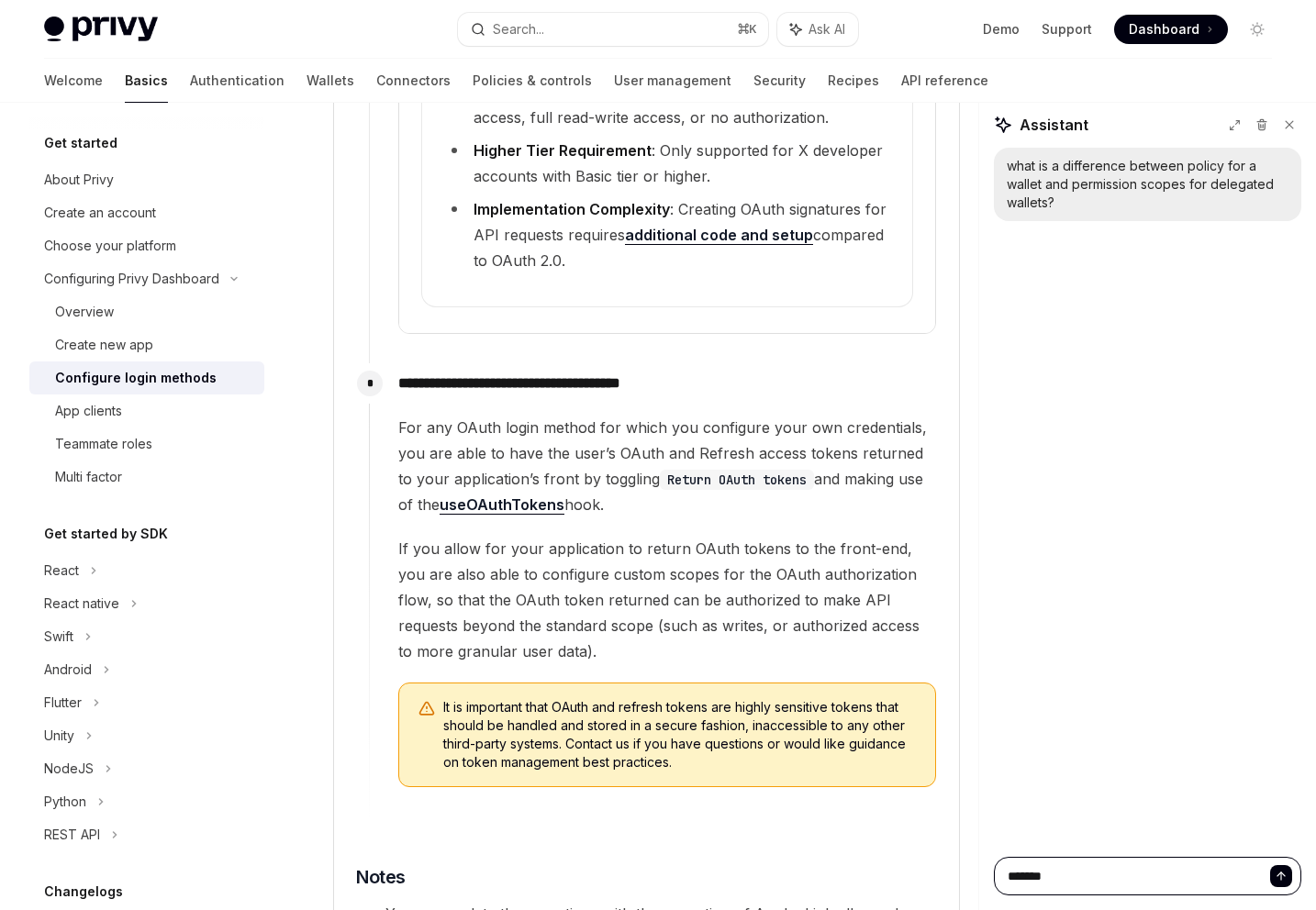 type on "********" 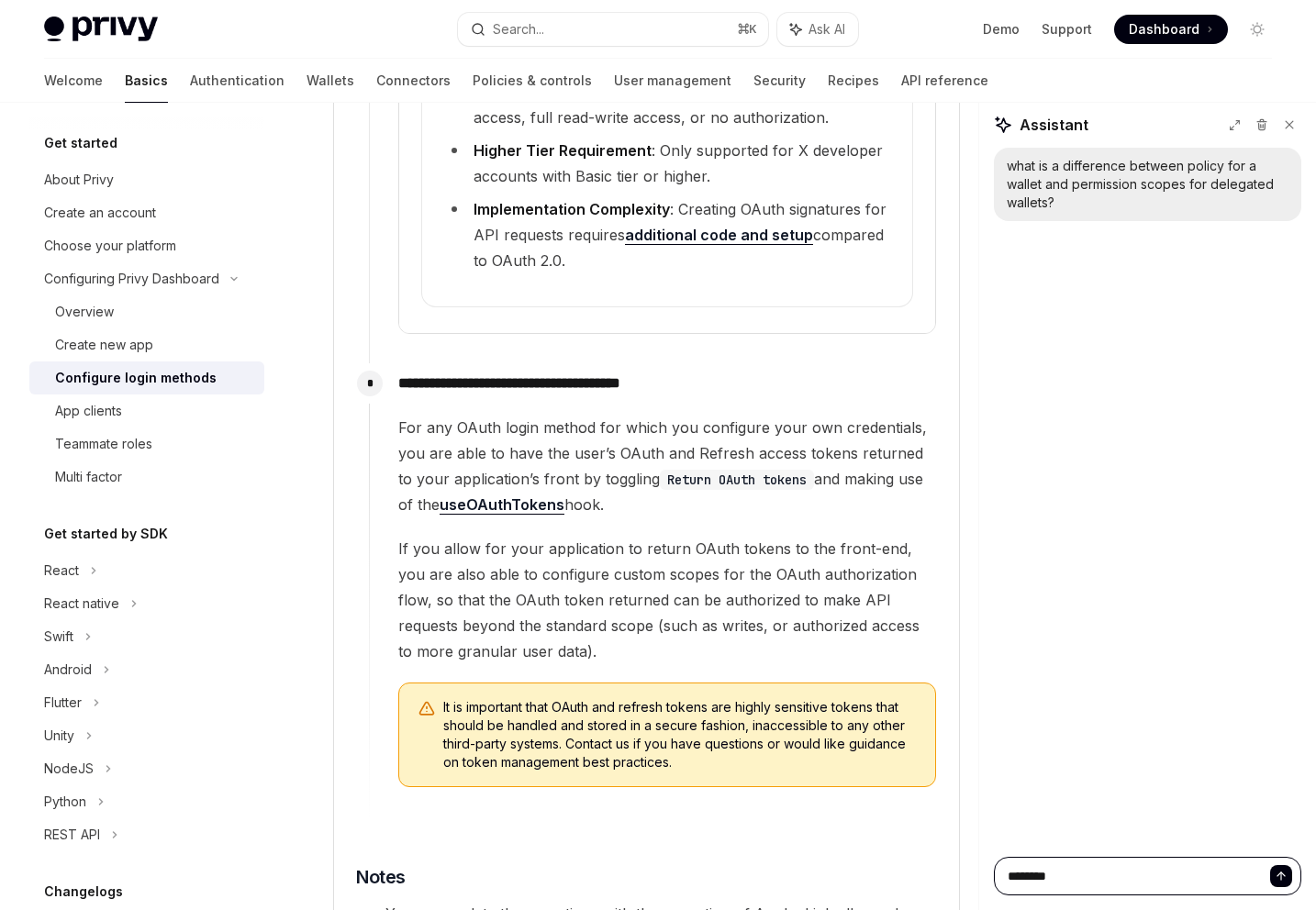 type on "******" 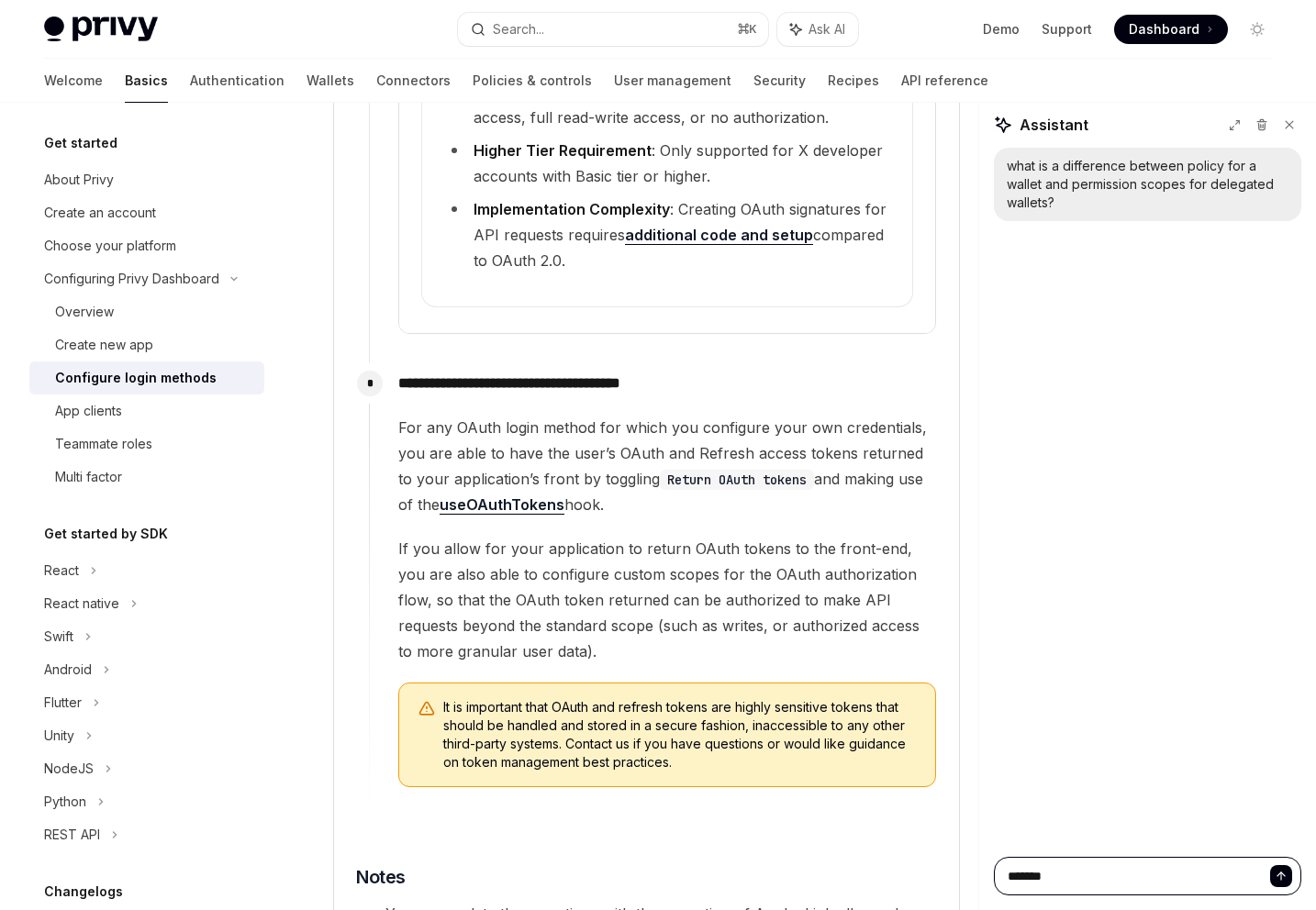type on "********" 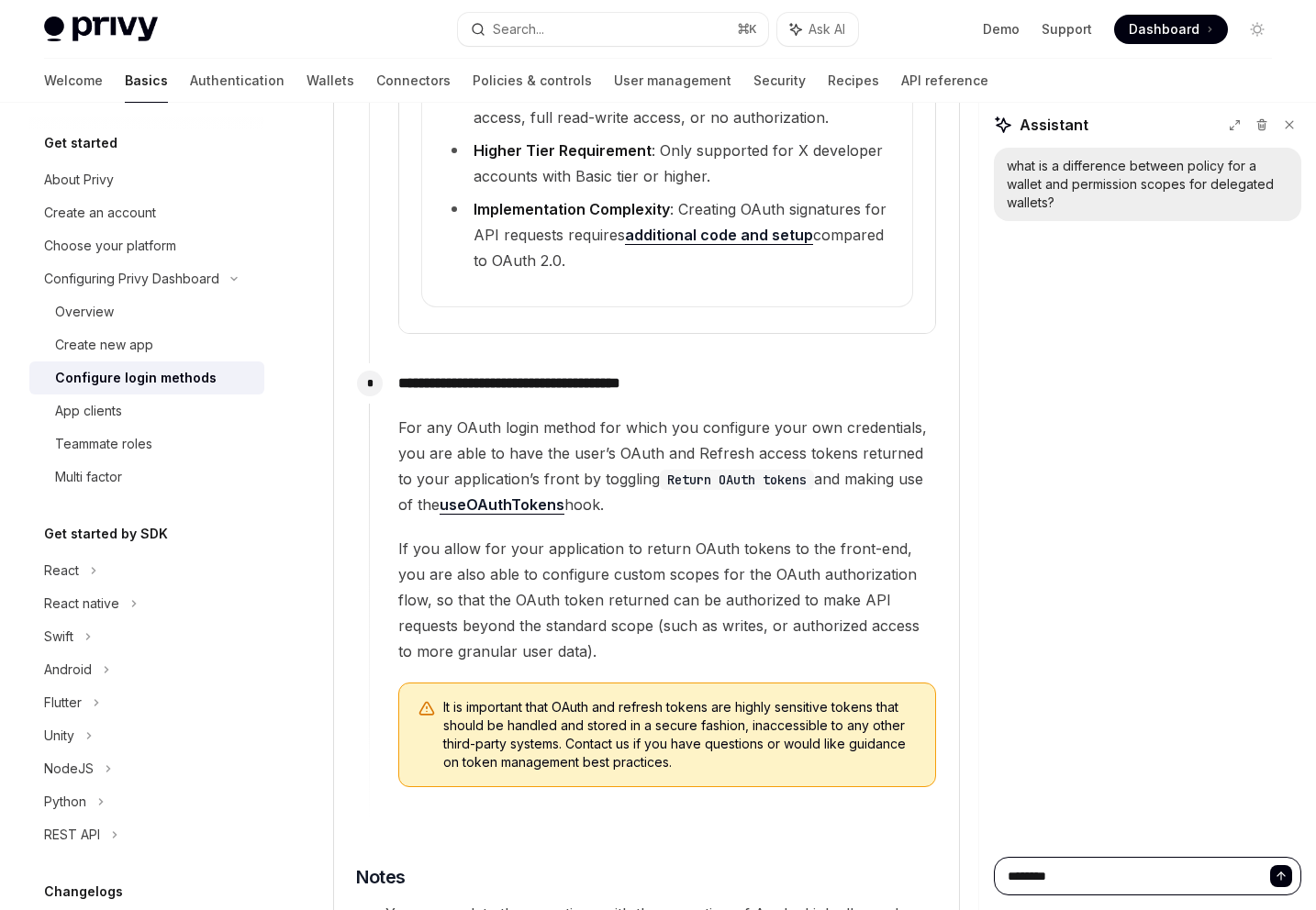 type on "*" 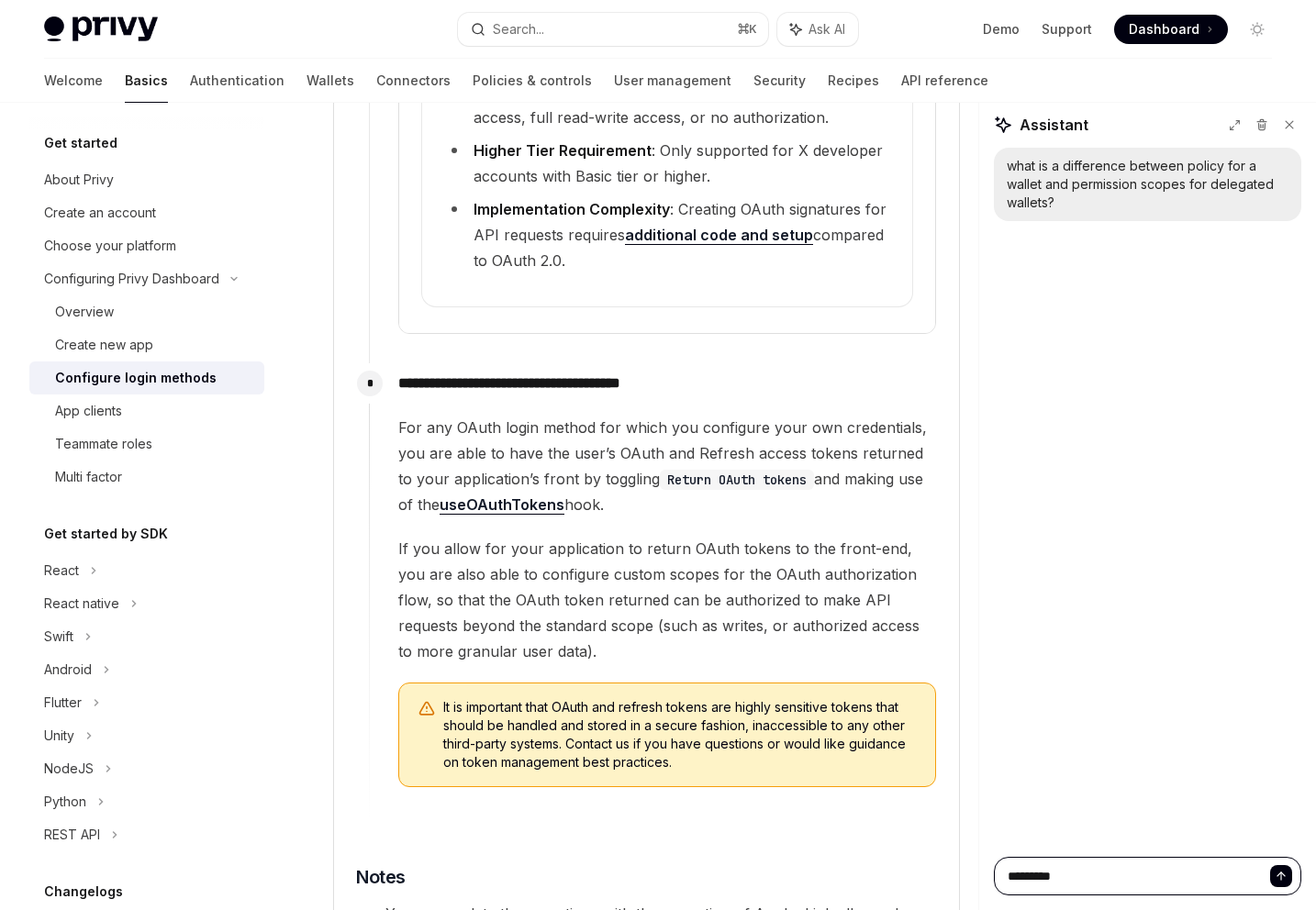 type on "*" 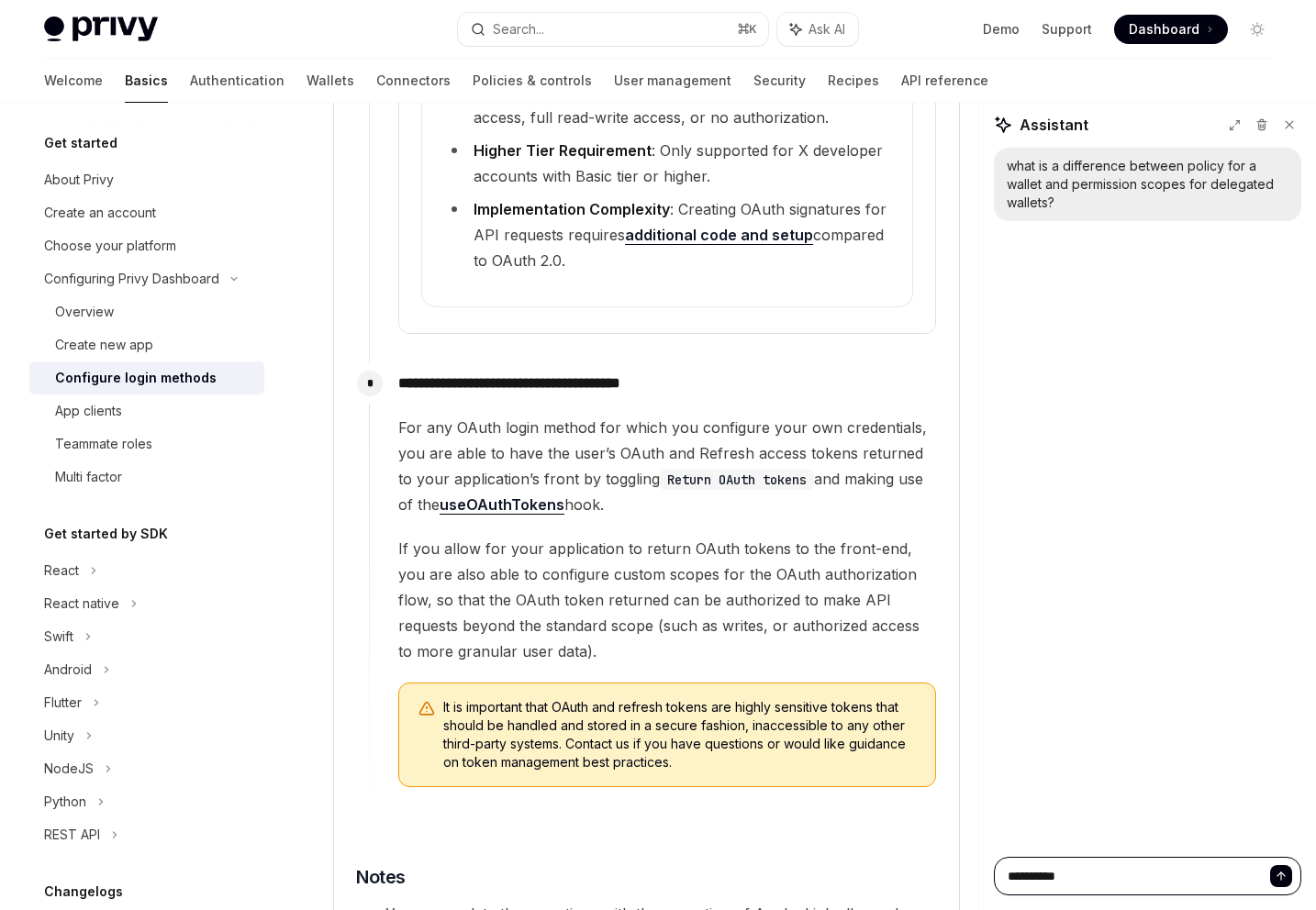 type on "**********" 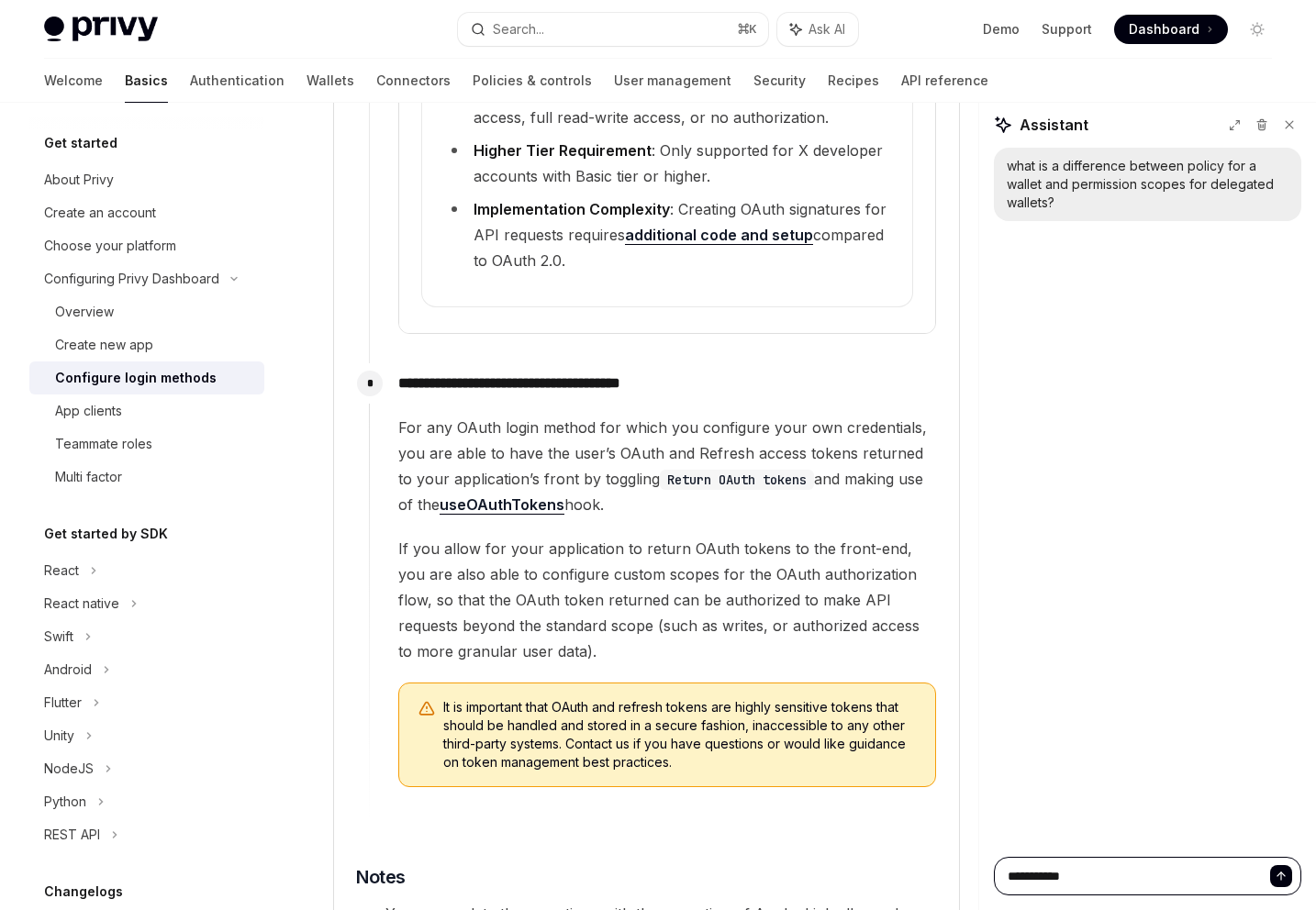type on "*" 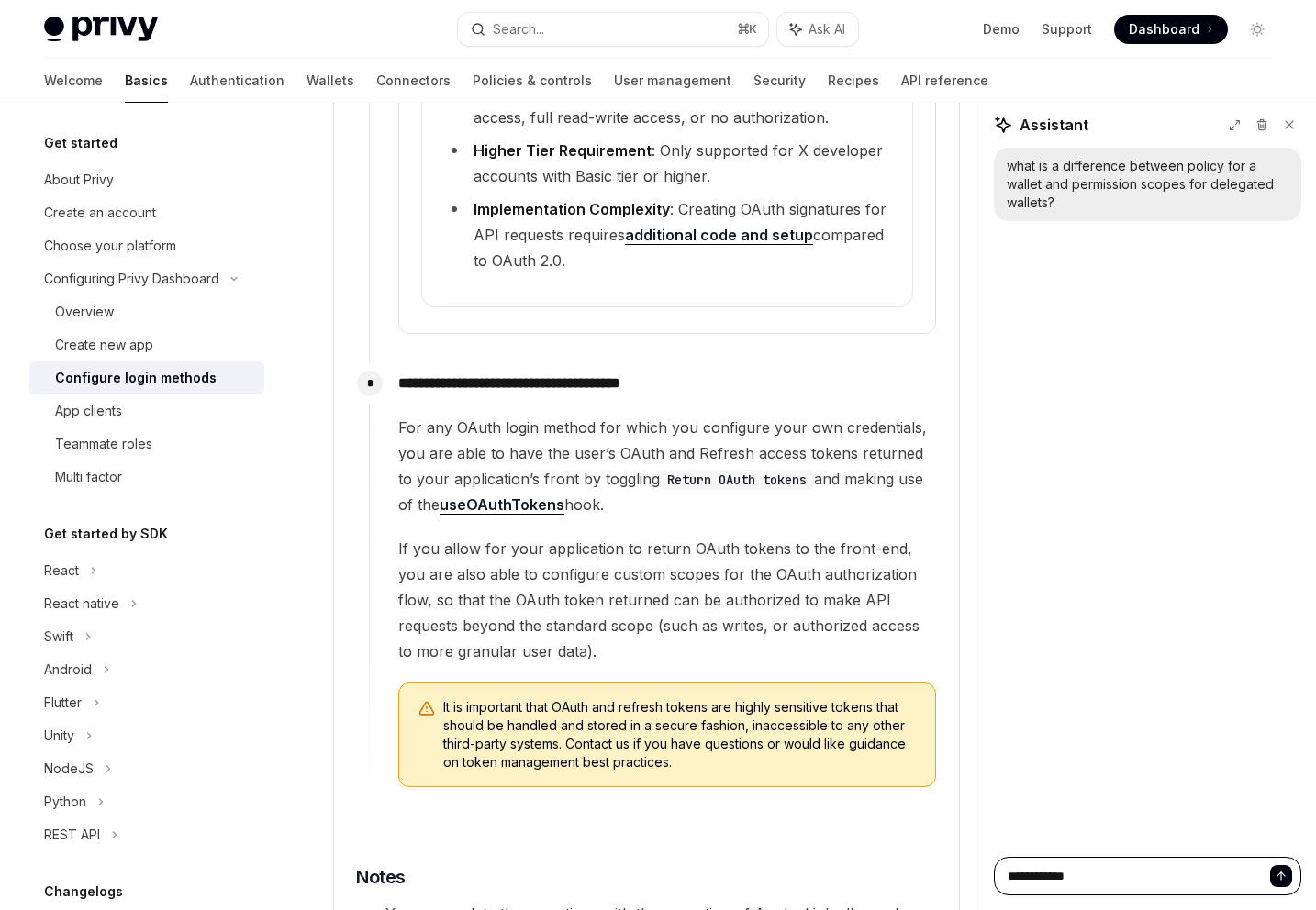 type on "**********" 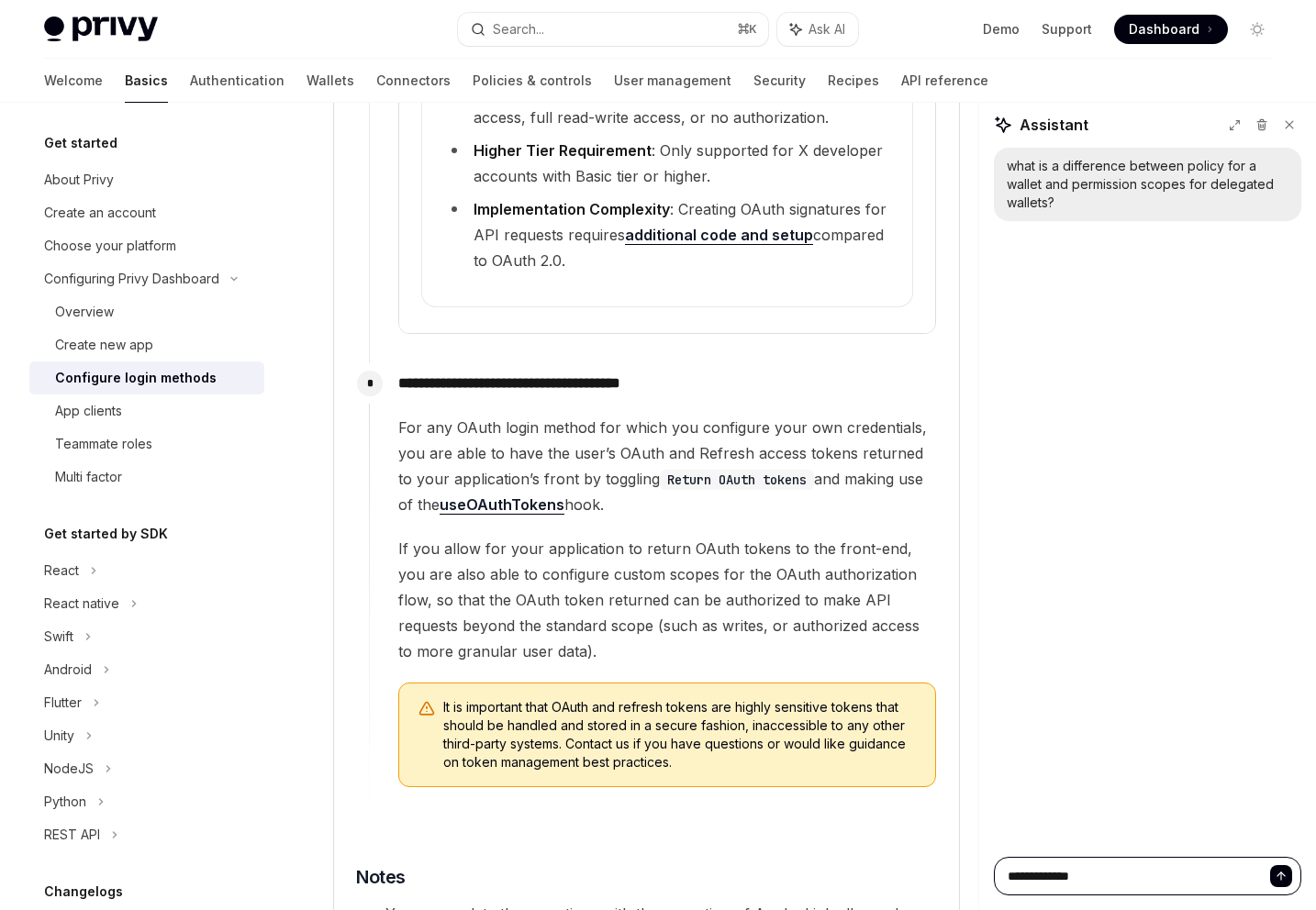 type on "*" 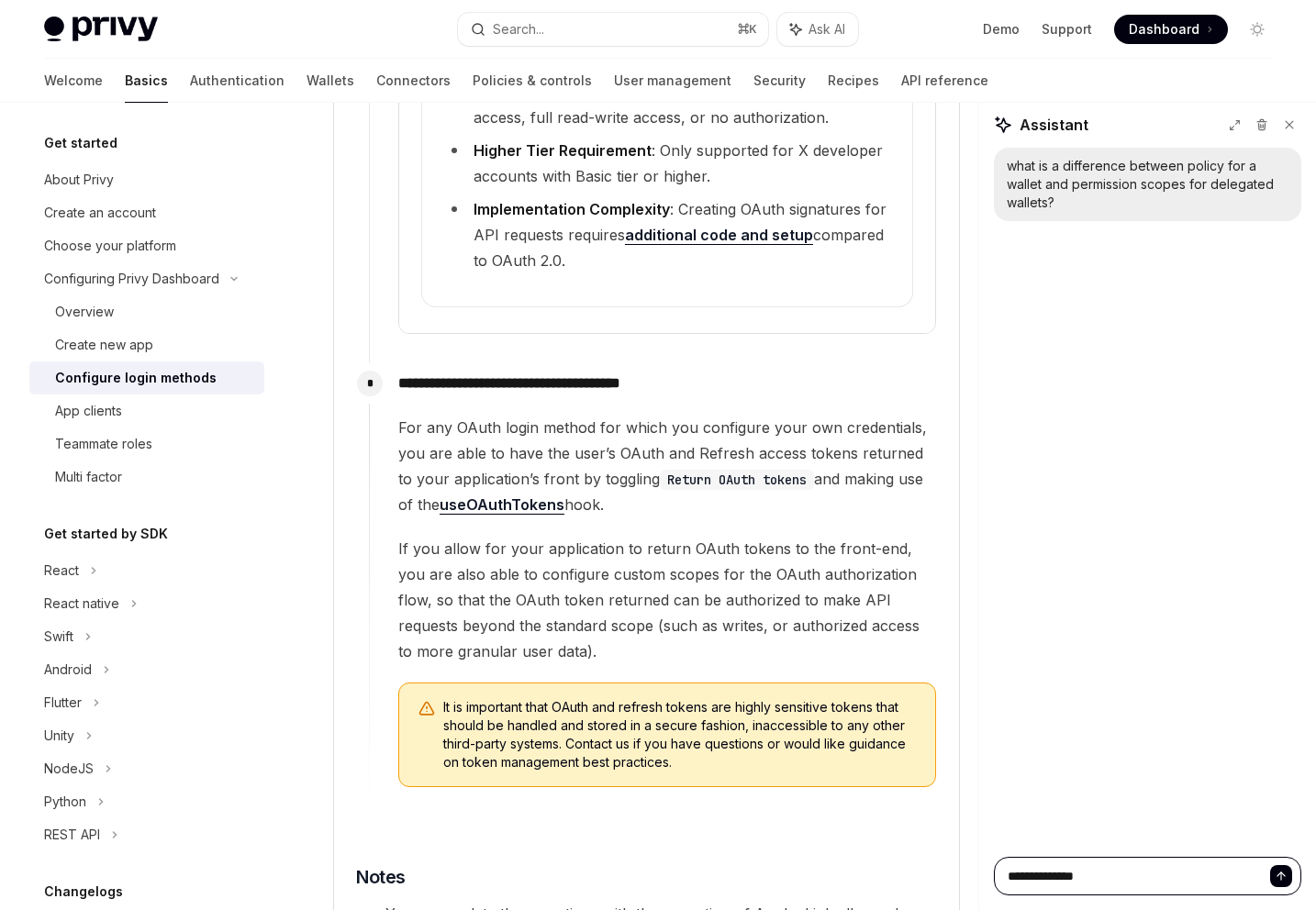 type on "*" 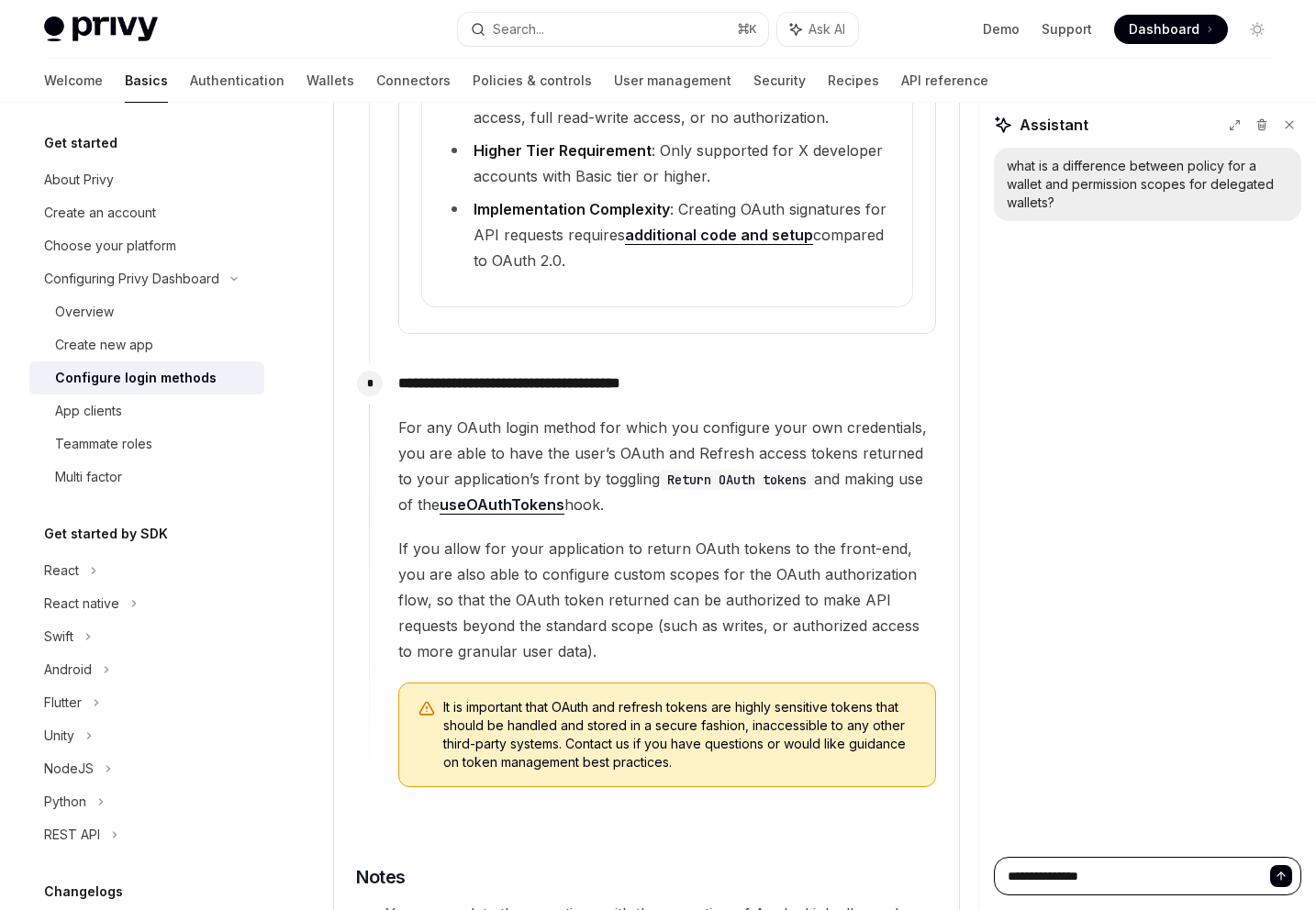 type on "**********" 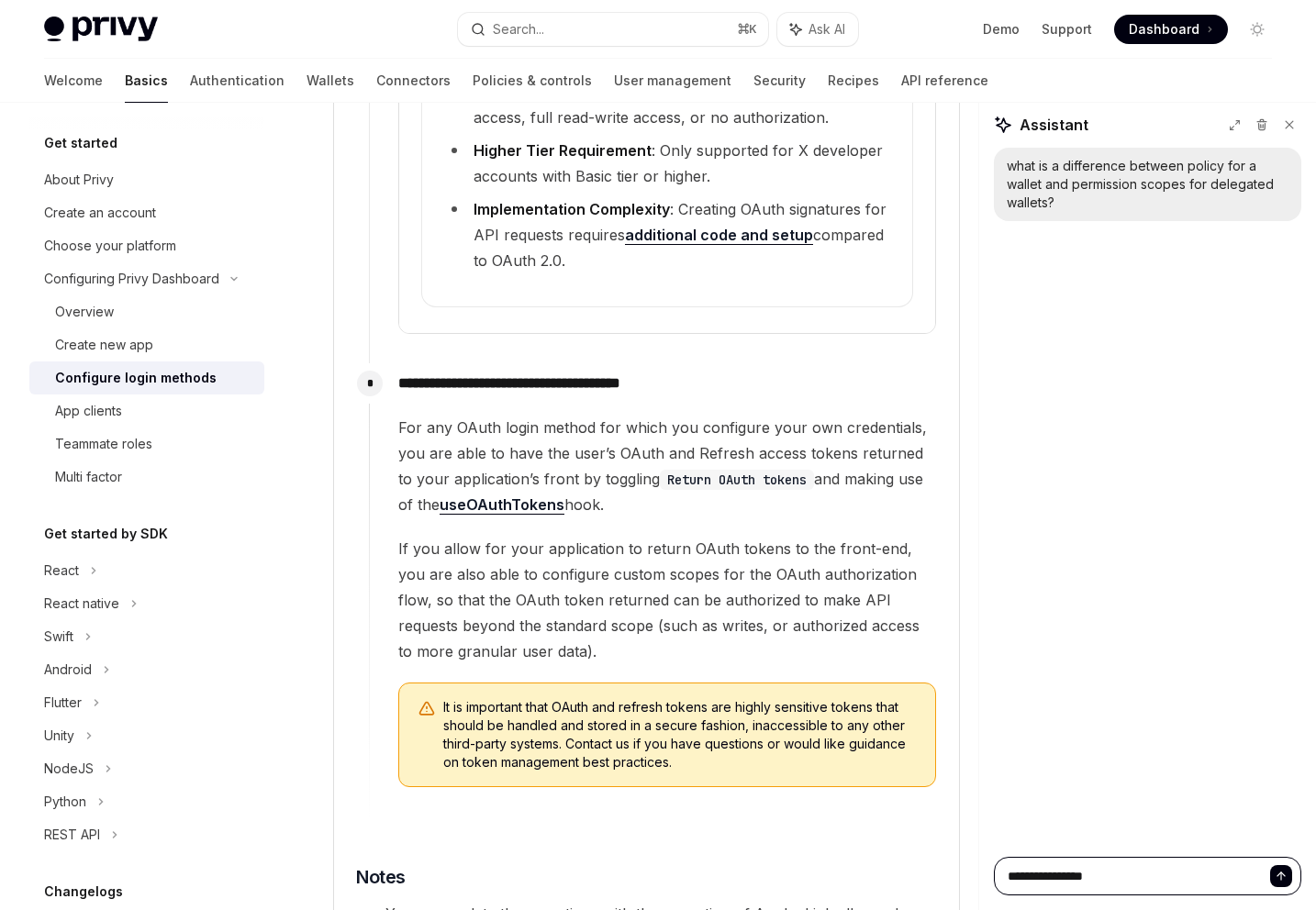 type on "**********" 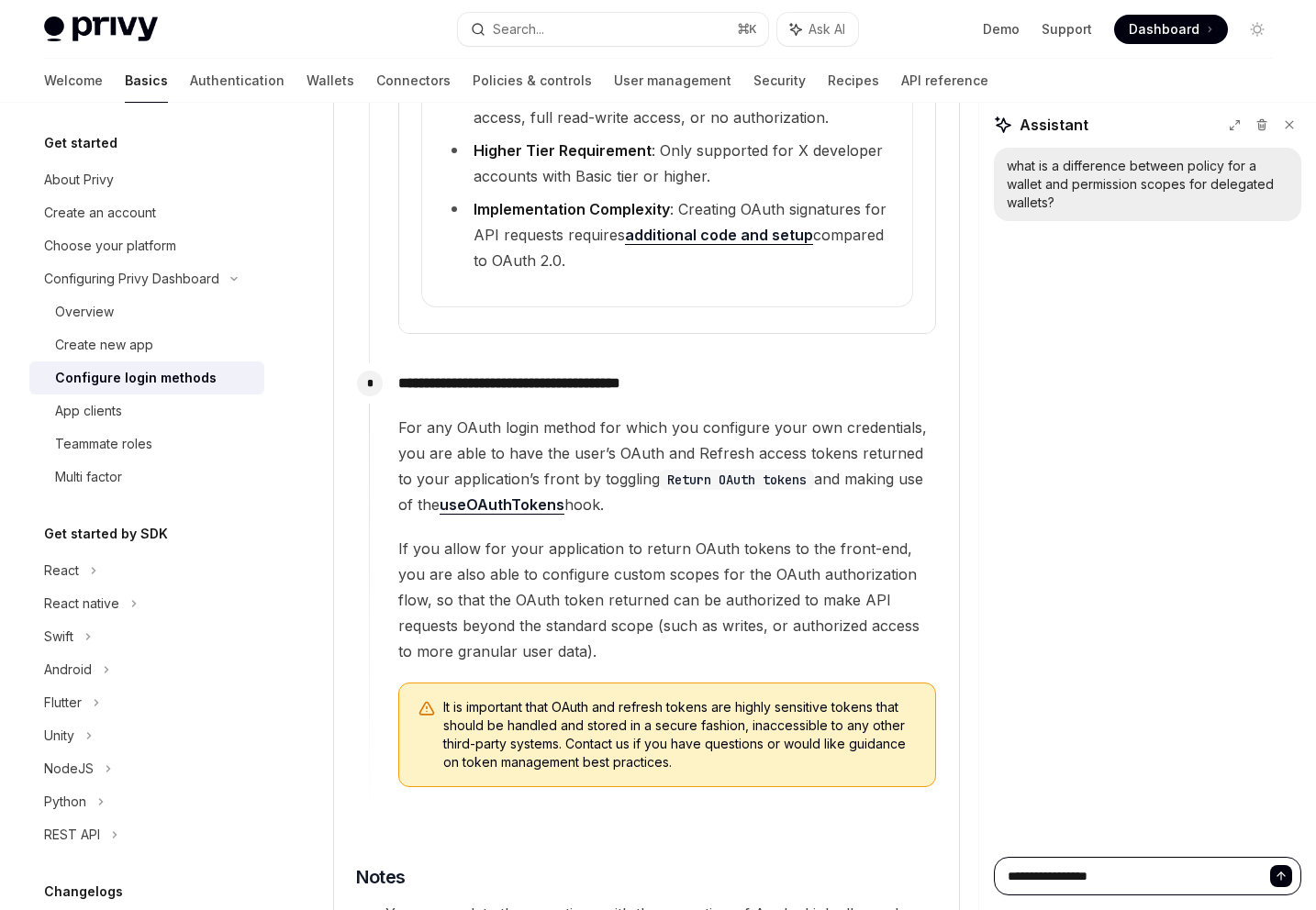 type on "**********" 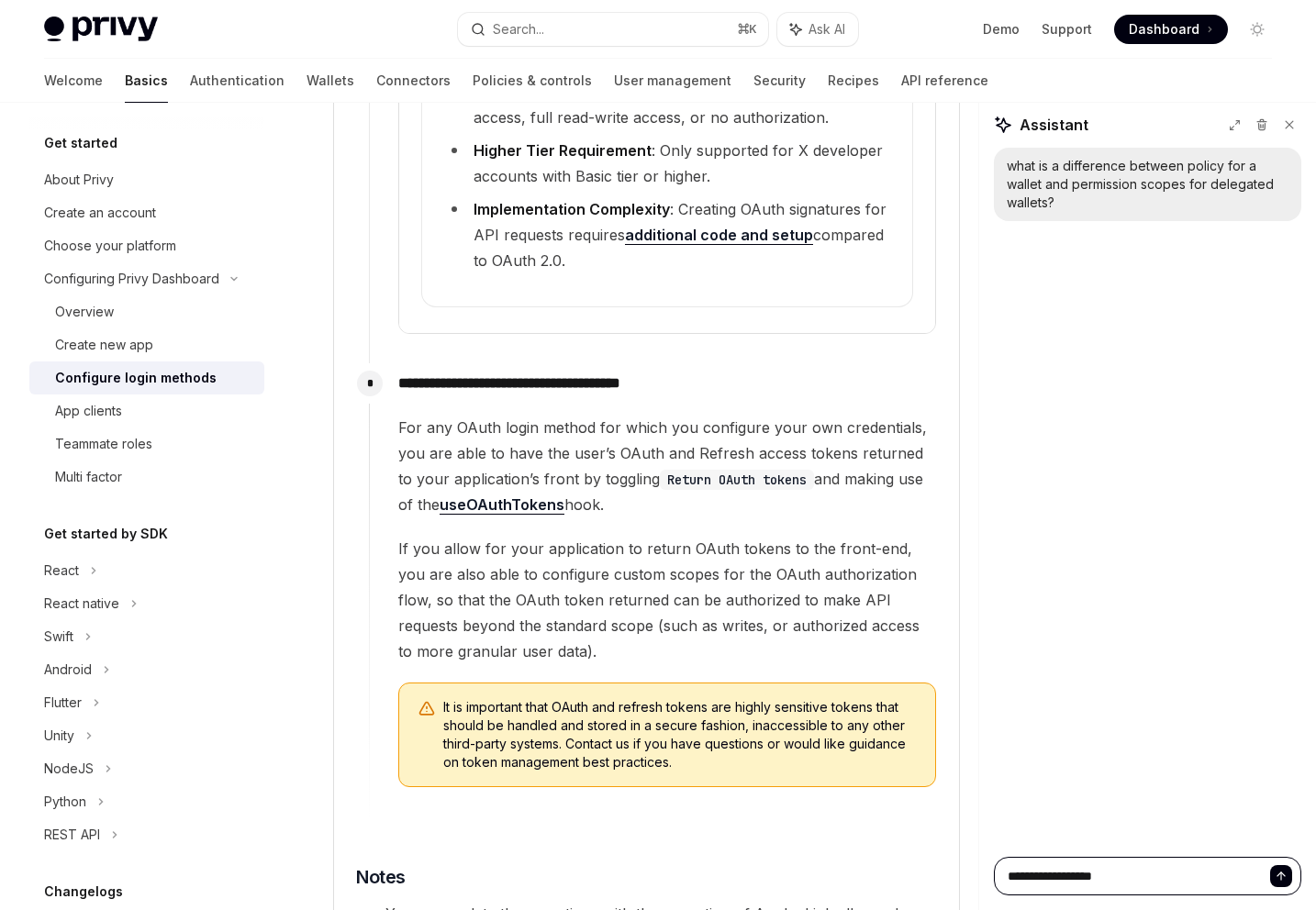 type on "*" 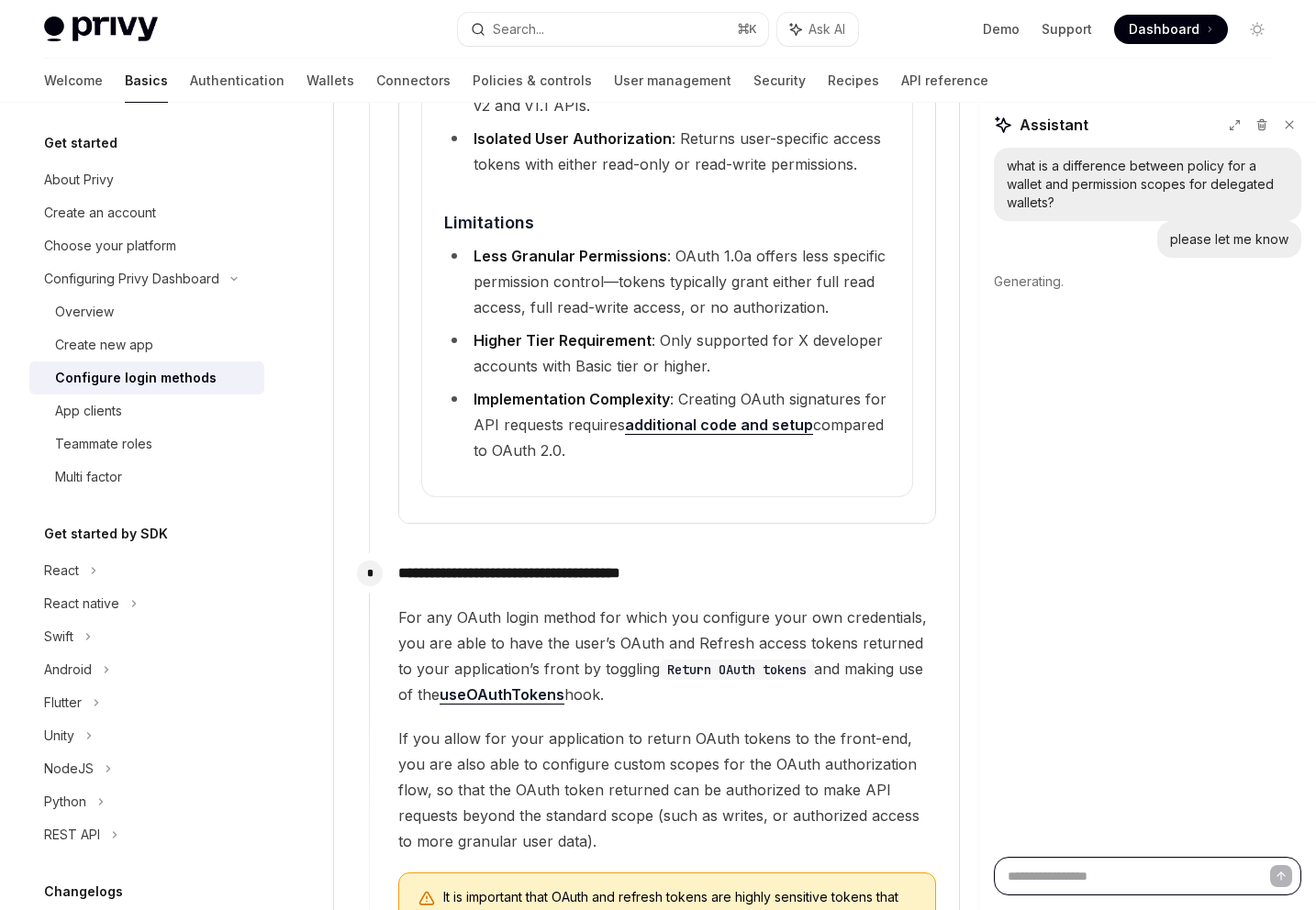 scroll, scrollTop: 4690, scrollLeft: 0, axis: vertical 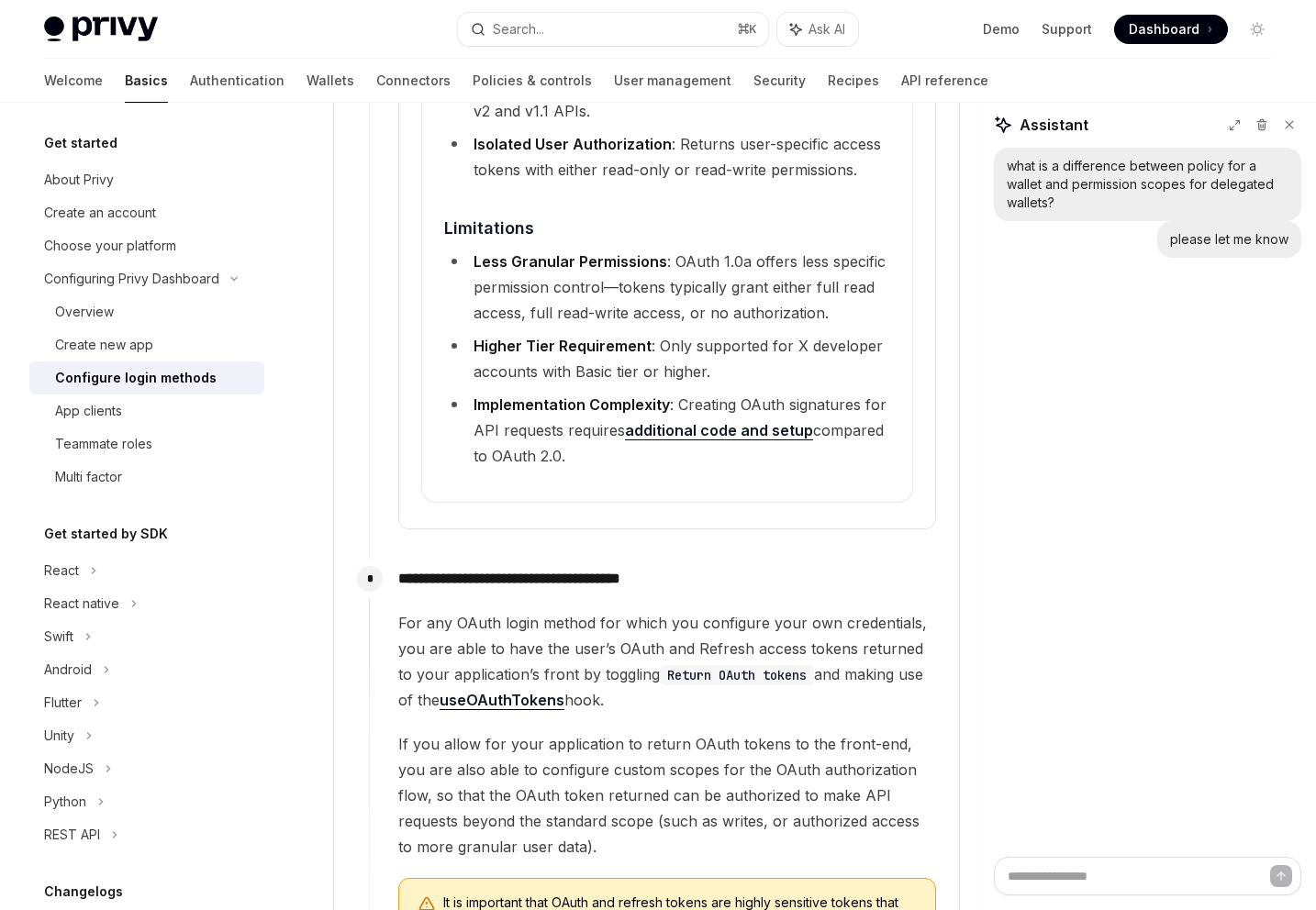 click on "what is a difference between policy for a wallet and permision scopes for delegated wallets? please let me know" at bounding box center (1147, 502) 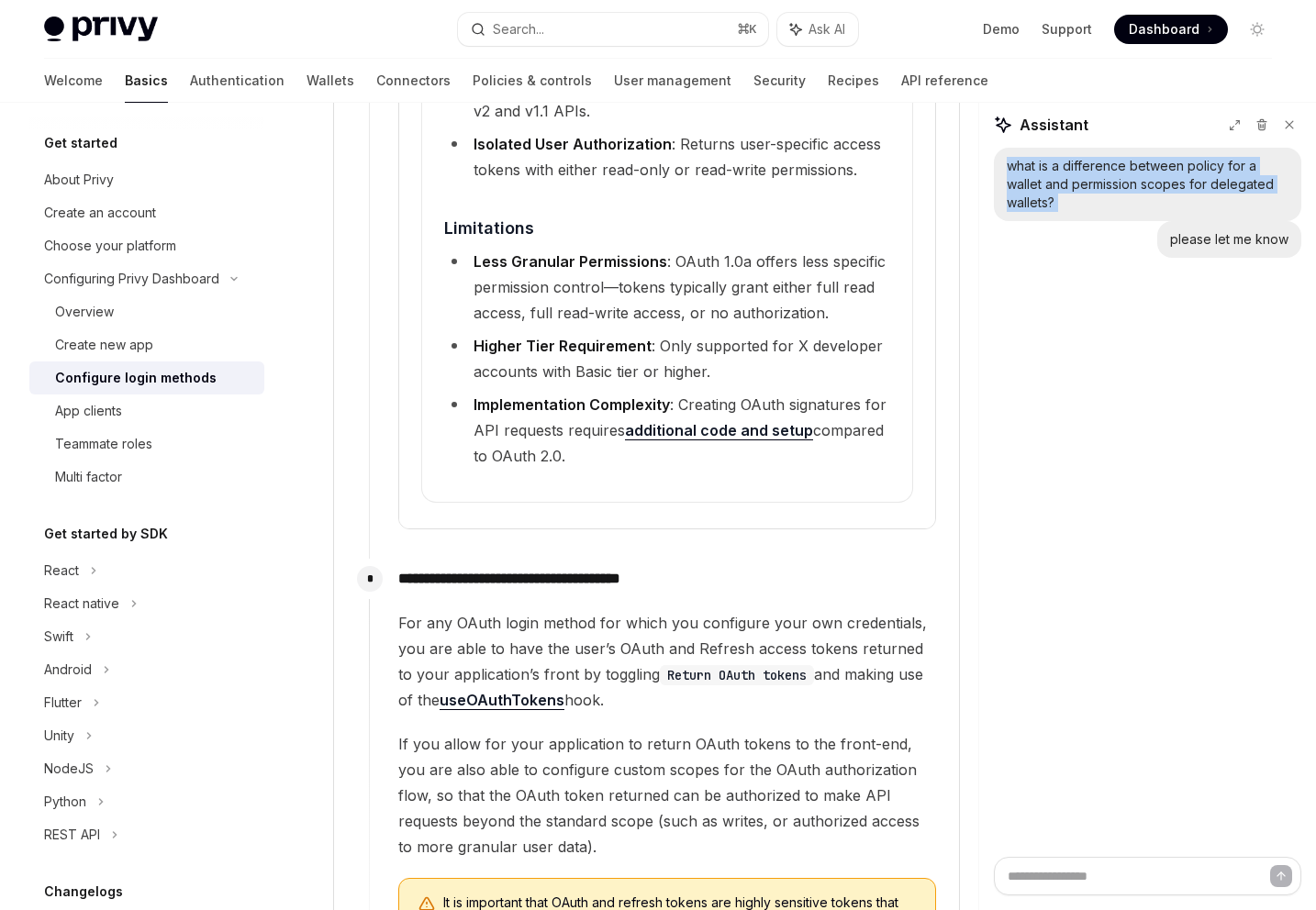 click on "what is a difference between policy for a wallet and permission scopes for delegated wallets?" at bounding box center [1147, 184] 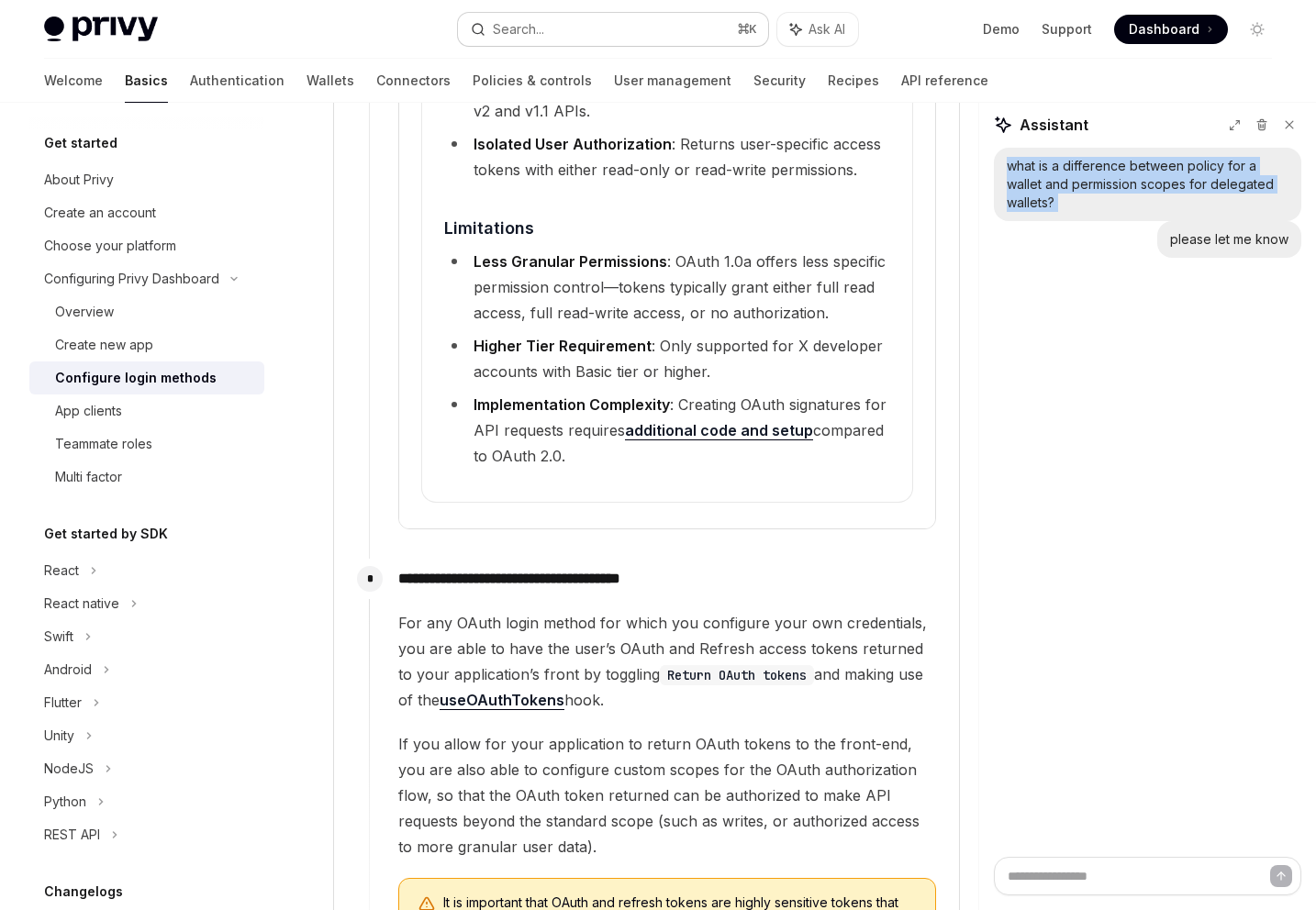 click on "Search... ⌘ K" at bounding box center [612, 29] 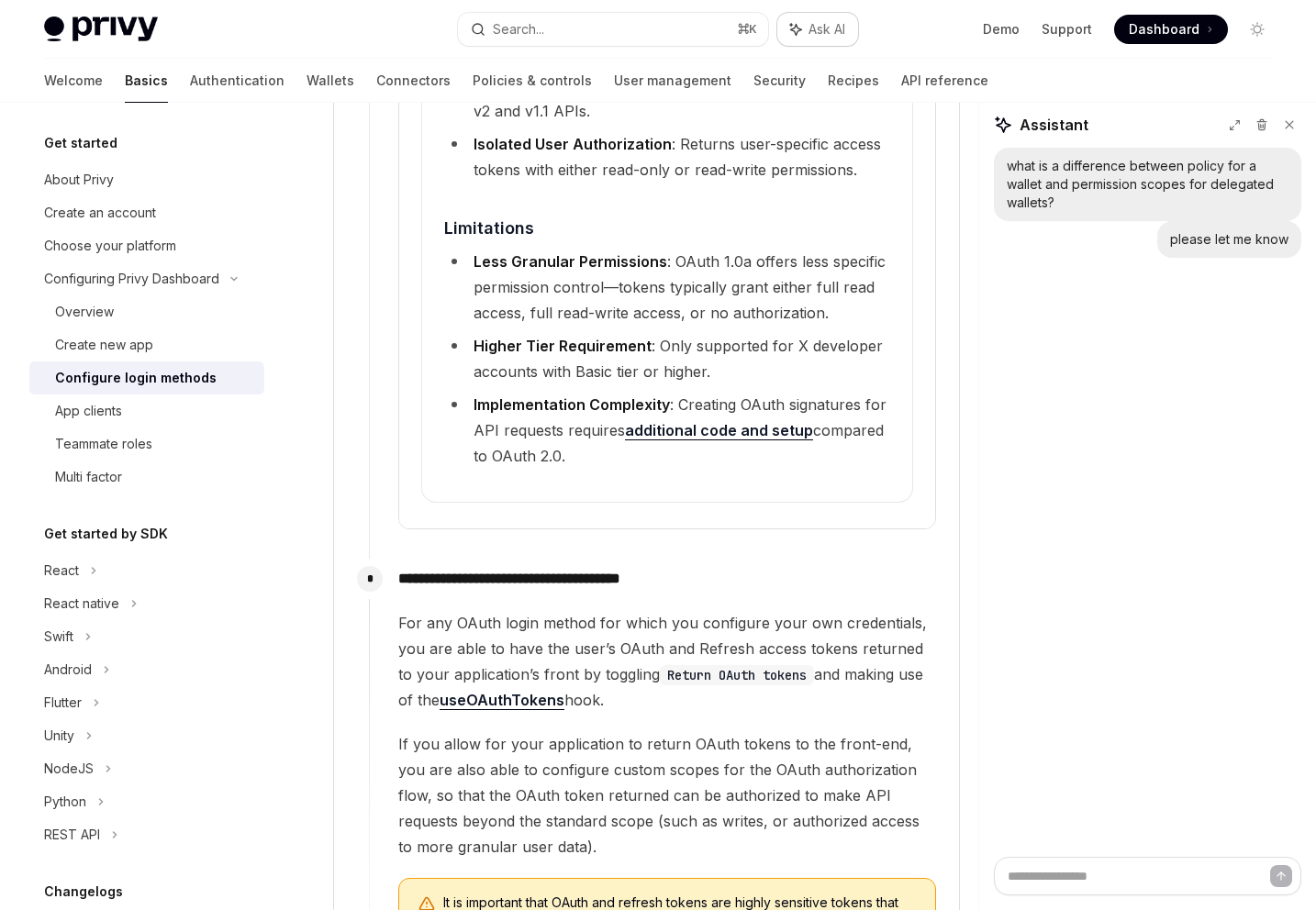 click on "Ask AI" at bounding box center (827, 29) 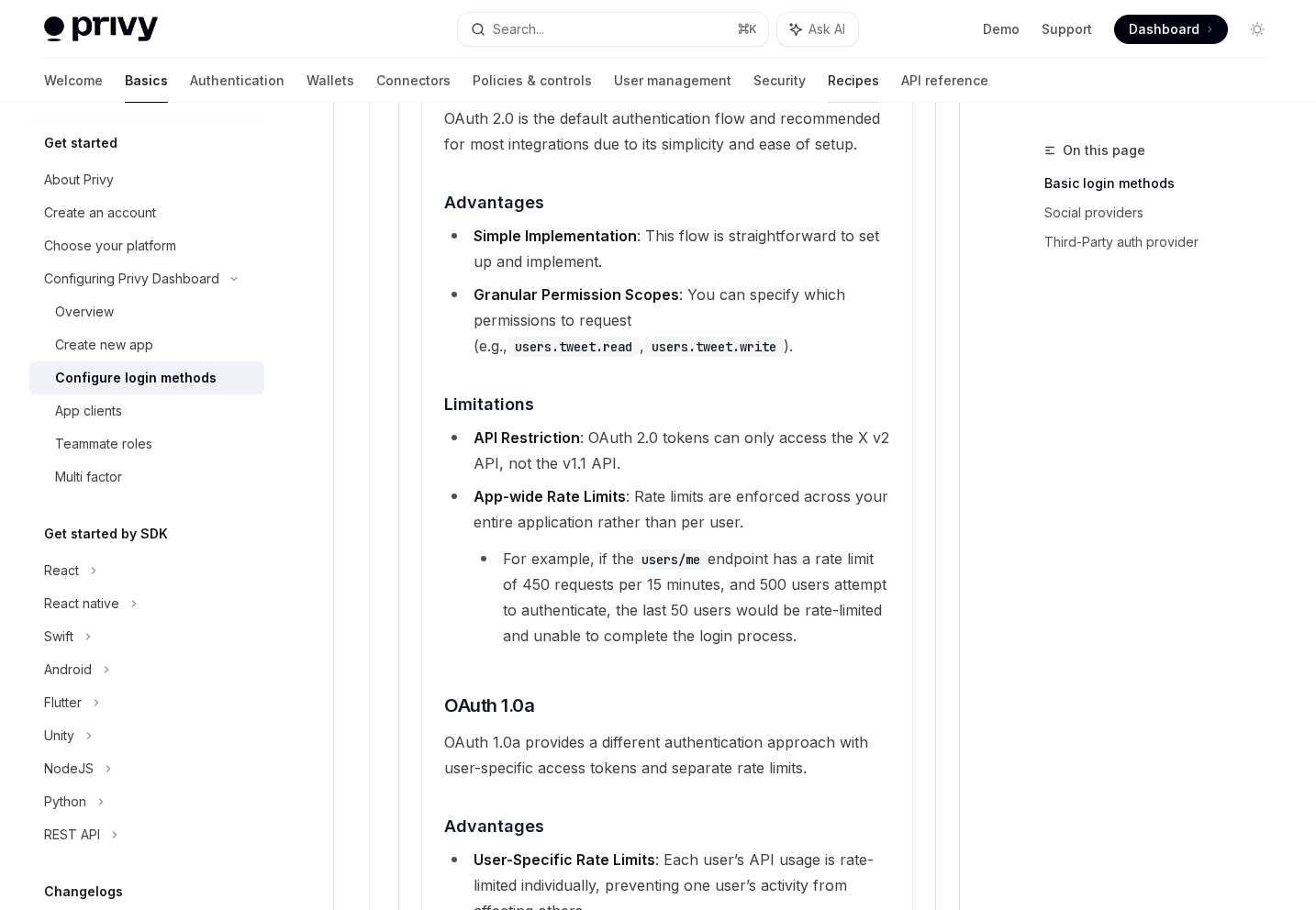 scroll, scrollTop: 3744, scrollLeft: 0, axis: vertical 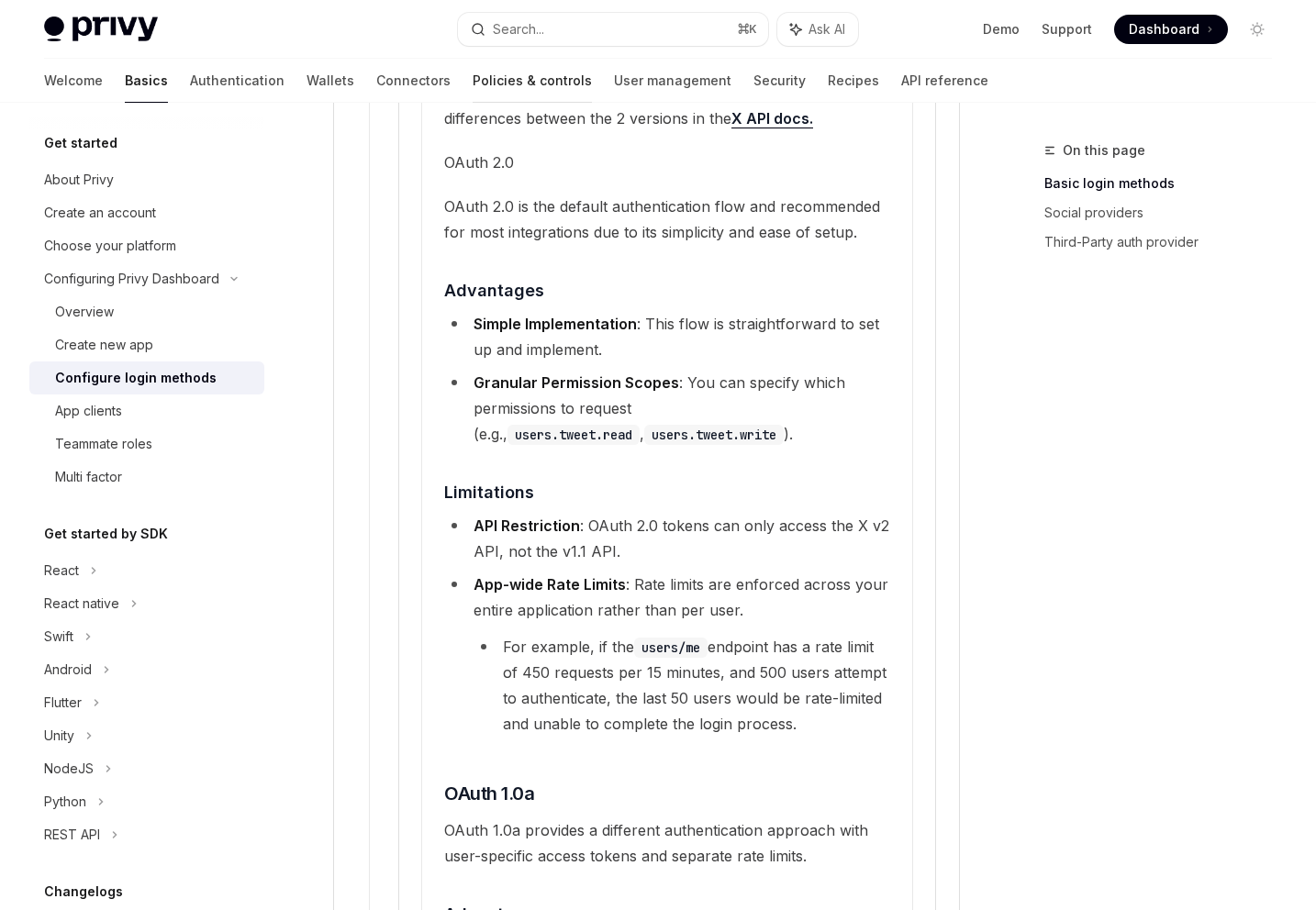 click on "Policies & controls" at bounding box center (532, 81) 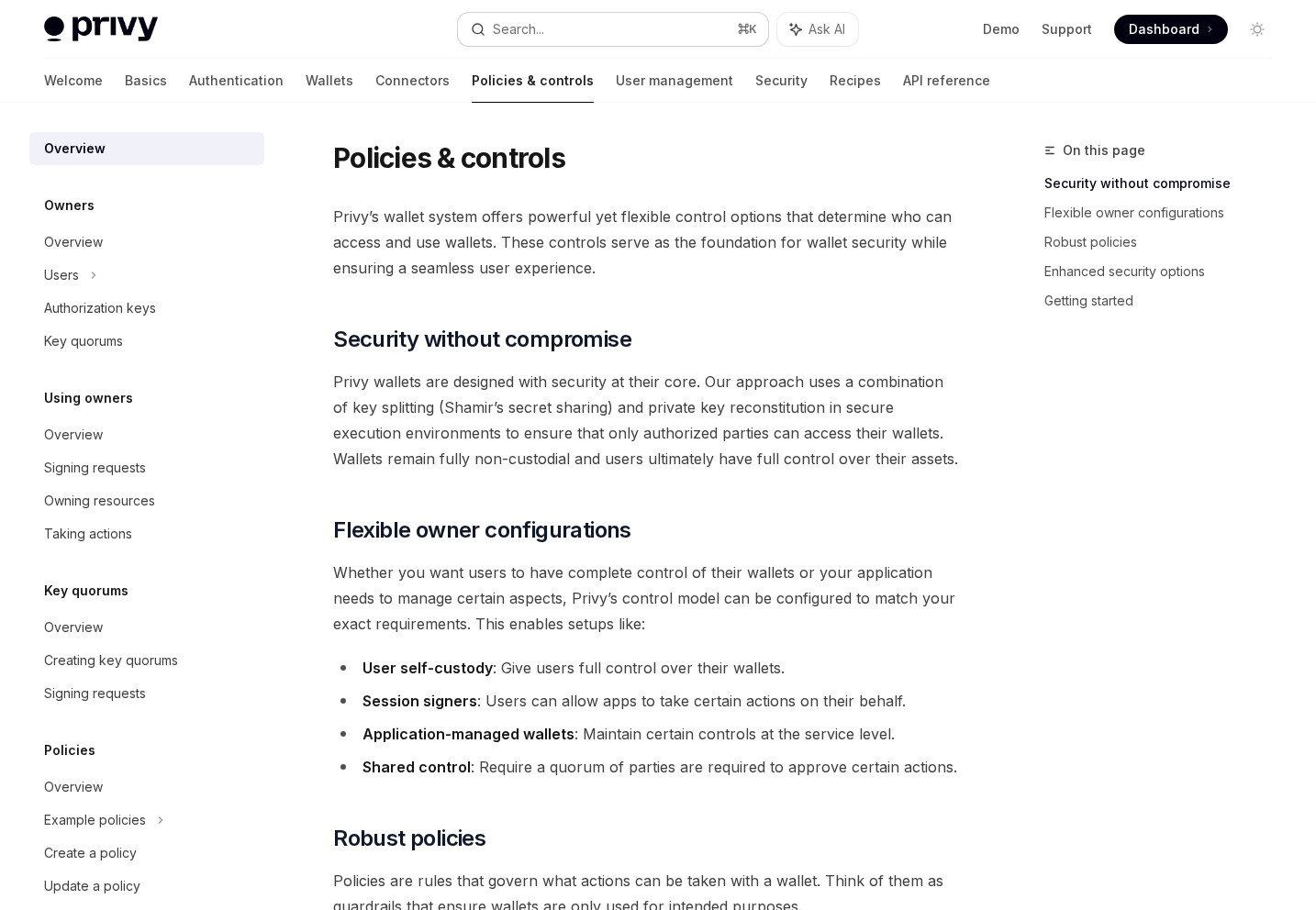 click on "Search... ⌘ K" at bounding box center (612, 29) 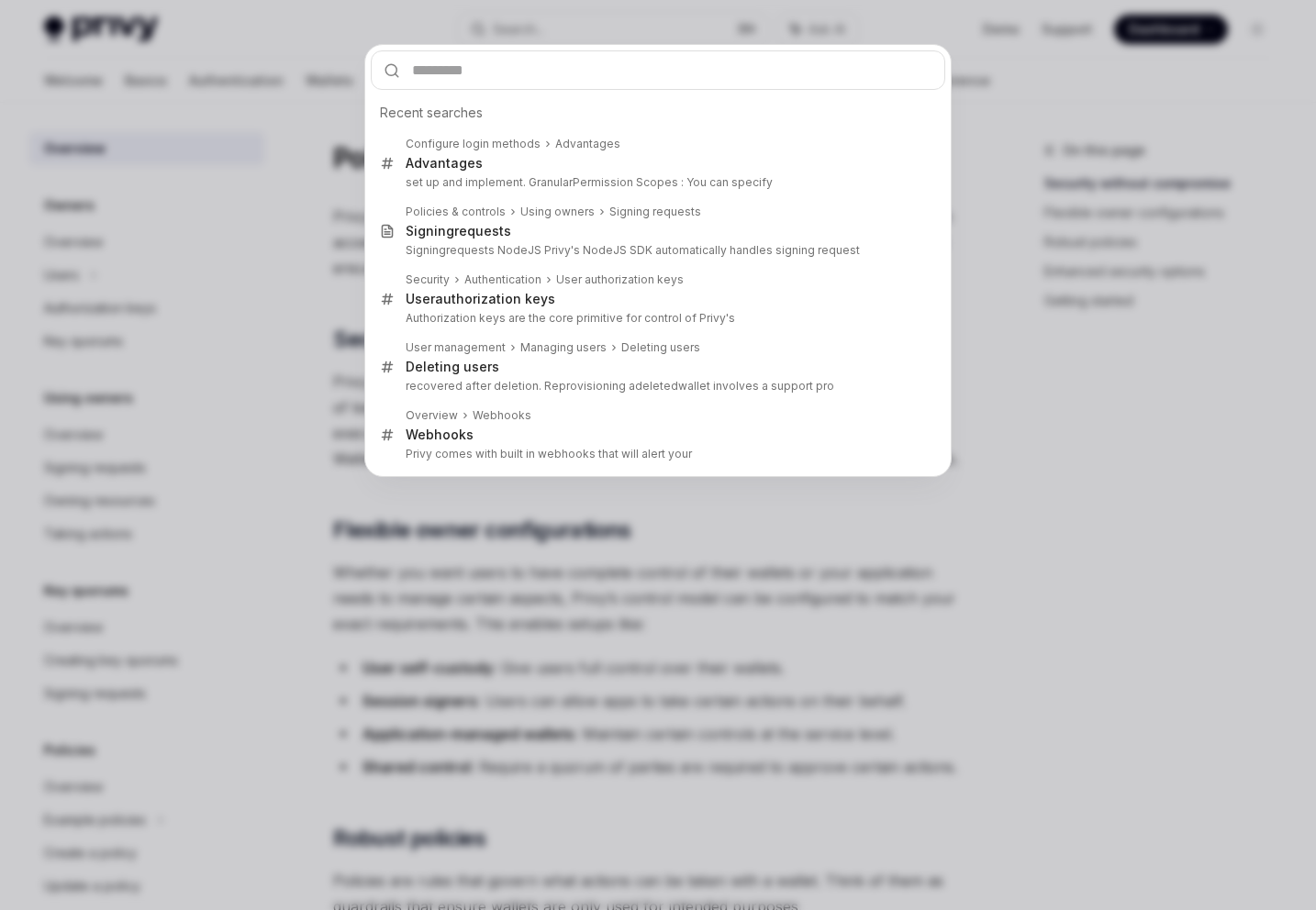 click on "Recent searches Configure login methods Advantages Advantages set up and implement. Granular  Permission Scope s : You can specify  Policies & controls Using owners Signing requests Signing  requests Signing  requests
NodeJS
Privy's NodeJS SDK automatically handles signing request Security Authentication User authorization keys User  authorization key s
Authorization keys are the core primitive for control of Privy's  User management Managing users Deleting users Deleting users recovered after deletion. Reprovisioning a  deleted  wallet involves a support pro Overview Webhooks Webhooks
Privy comes with built in webhooks that will alert your" at bounding box center [658, 455] 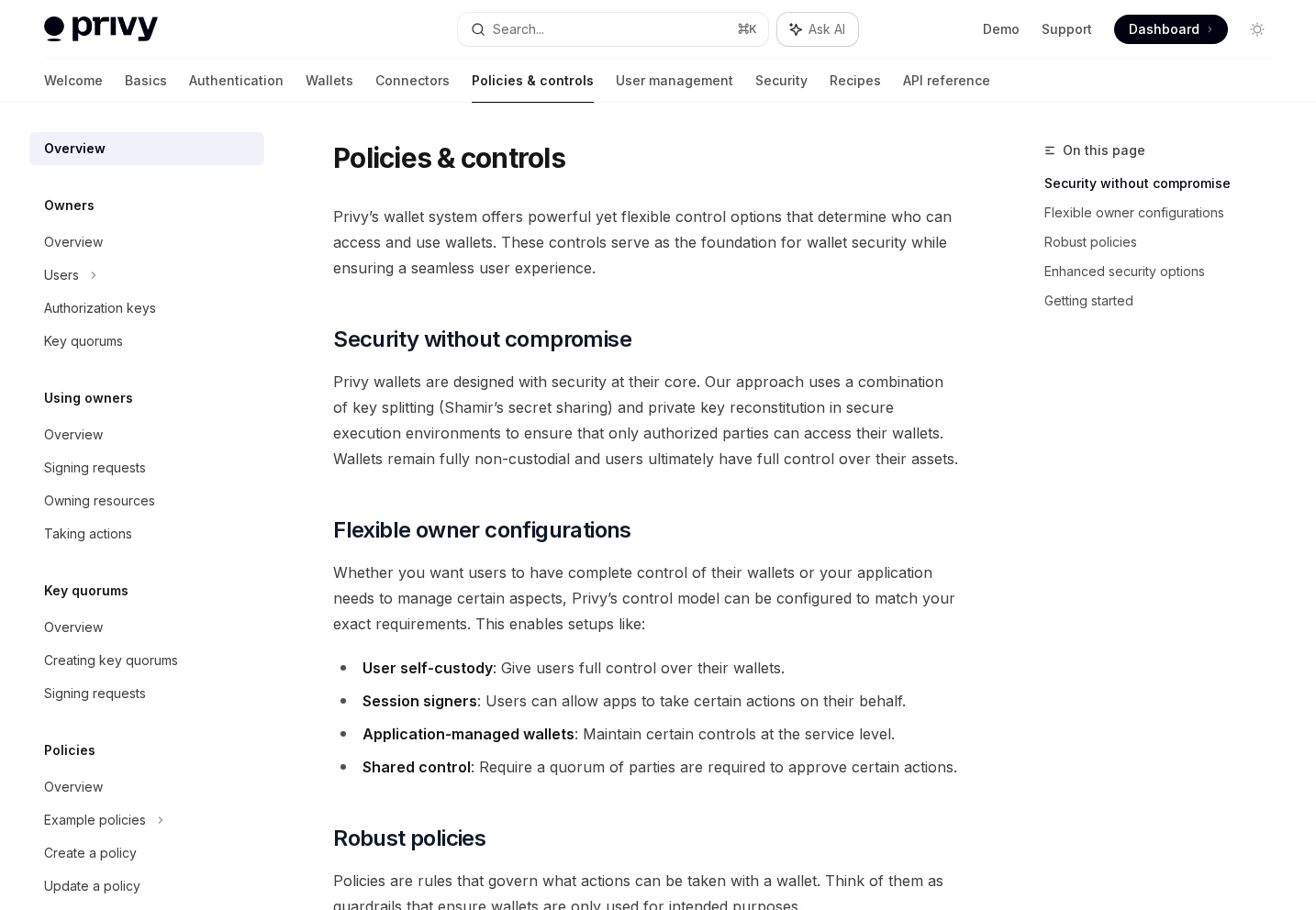 click 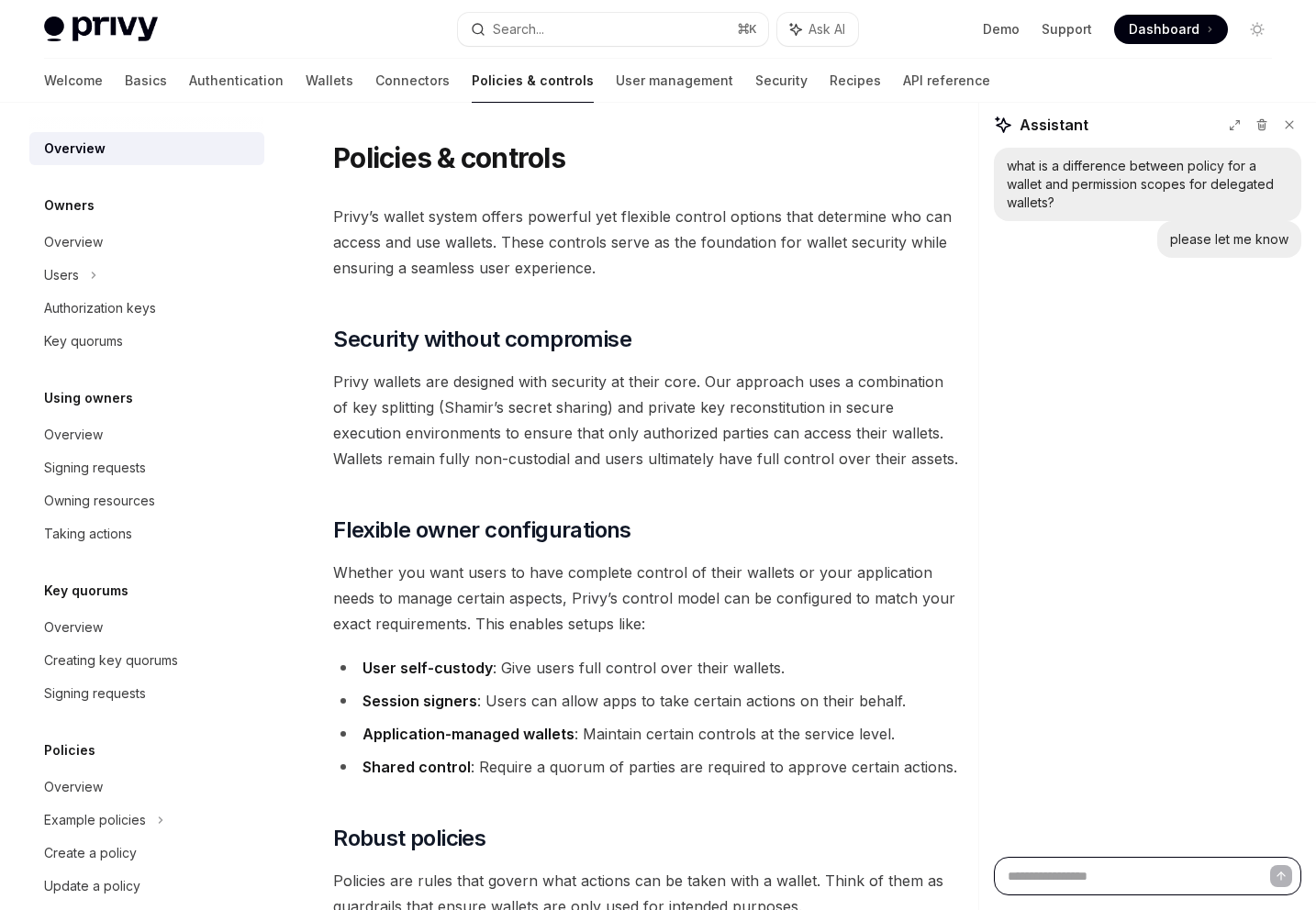 paste on "**********" 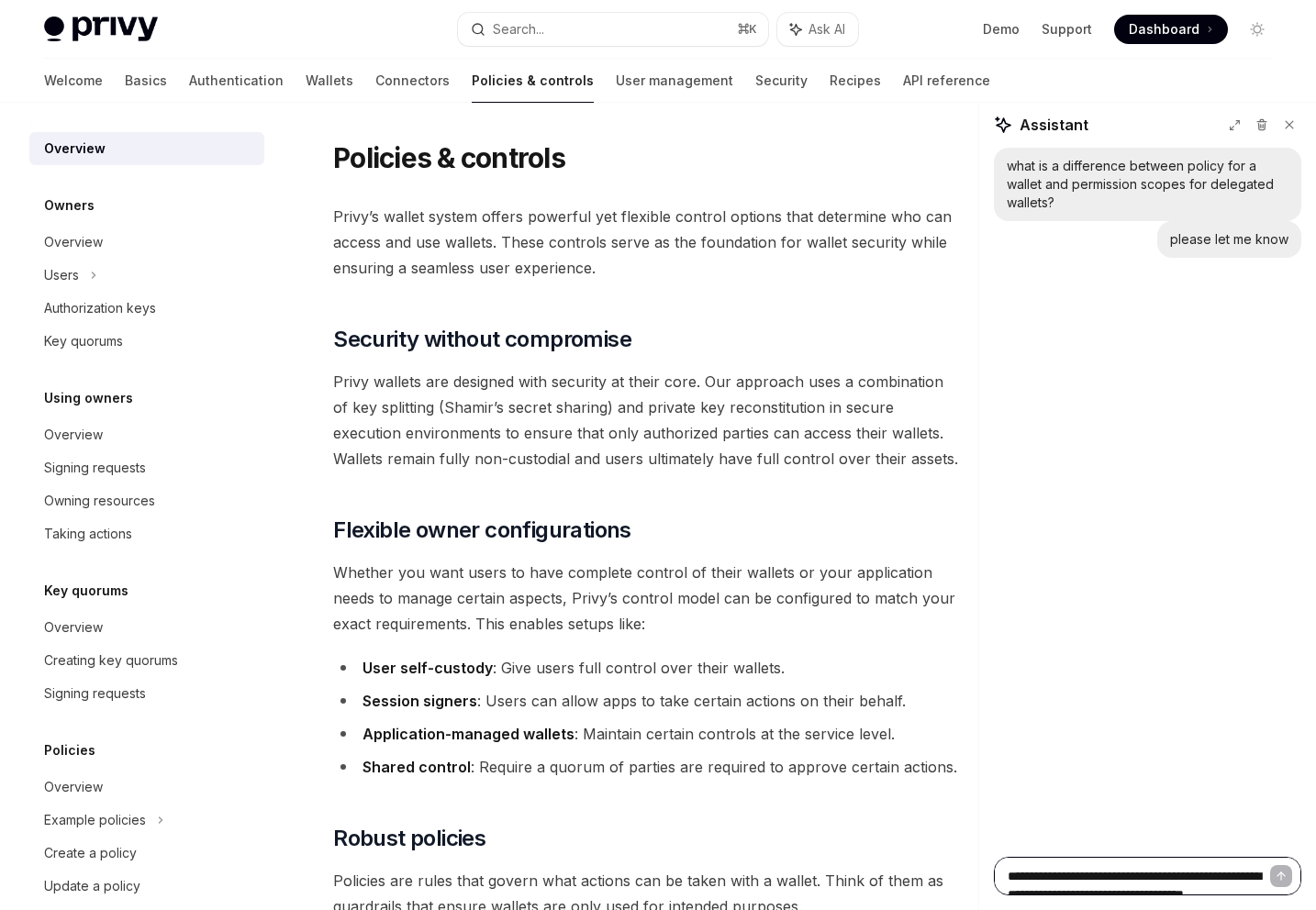 type on "*" 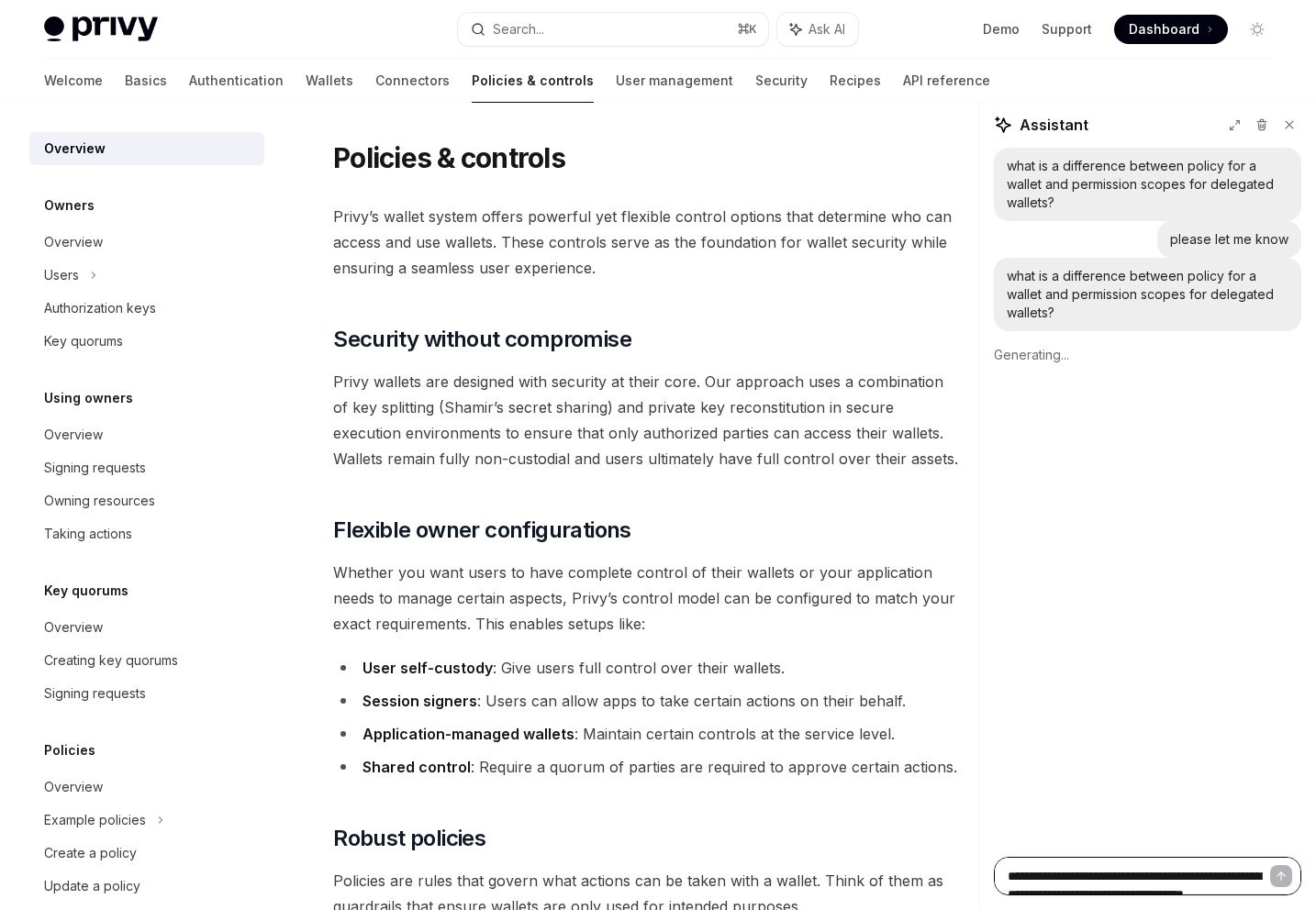 type 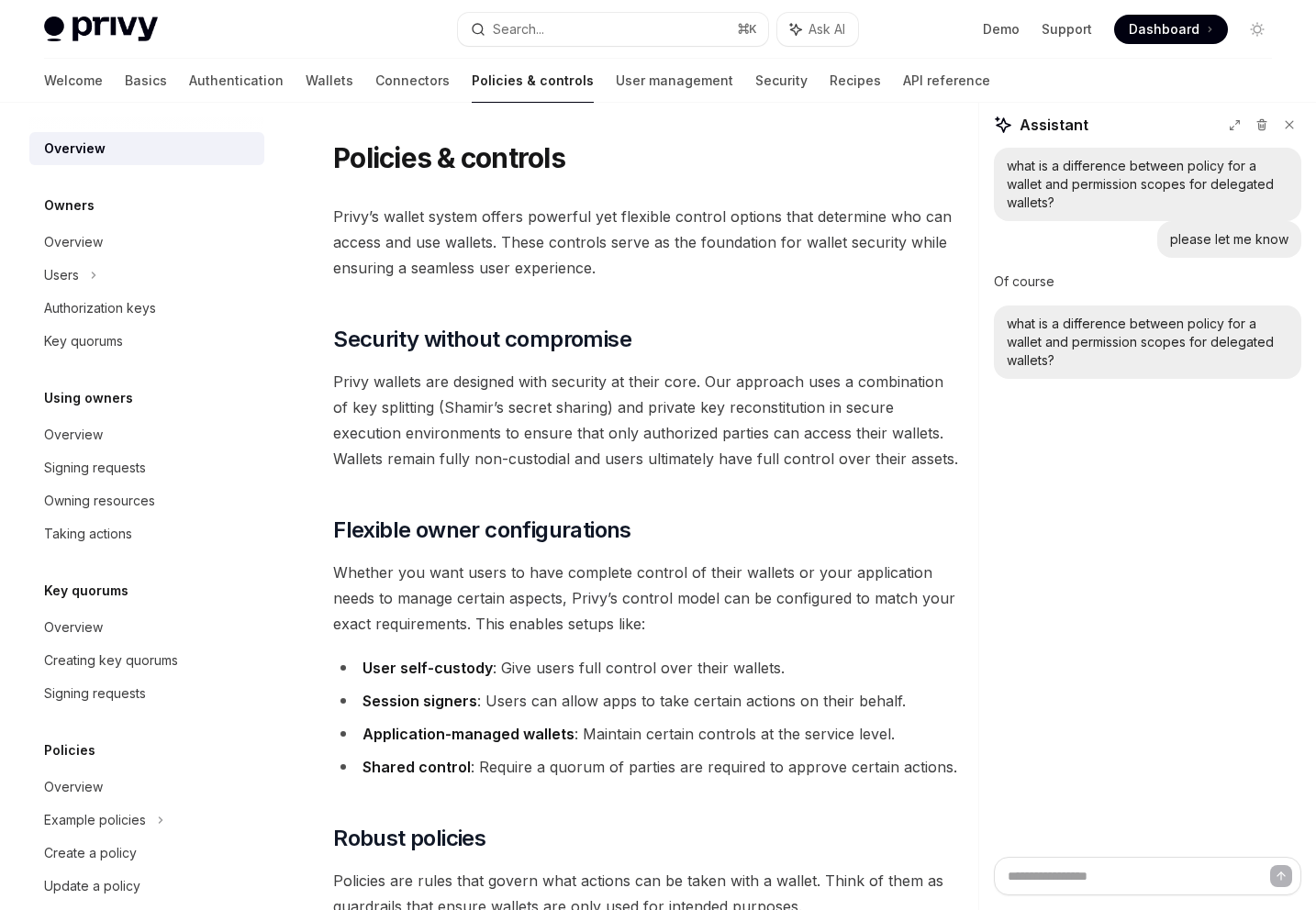 type on "*" 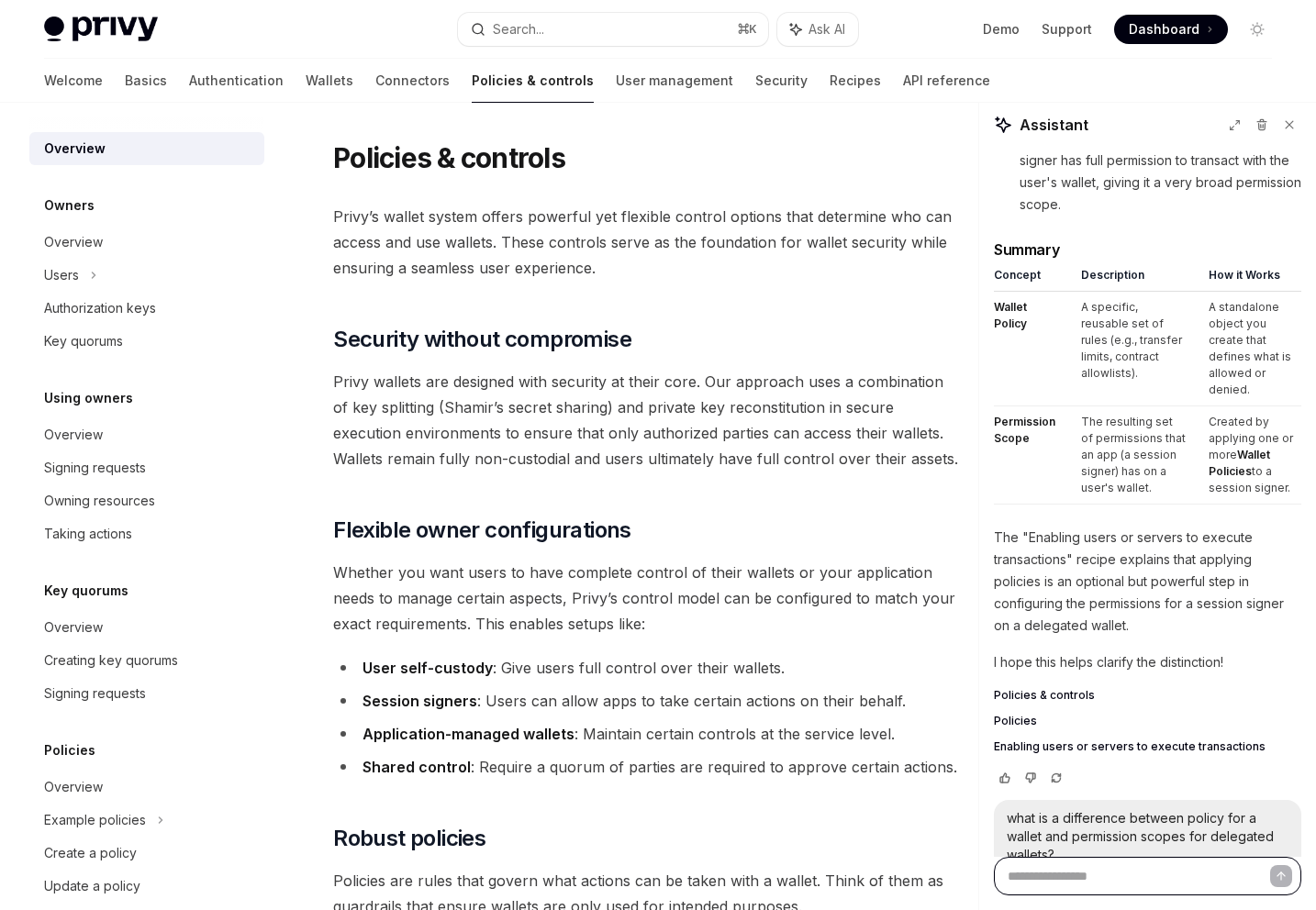 scroll, scrollTop: 1255, scrollLeft: 0, axis: vertical 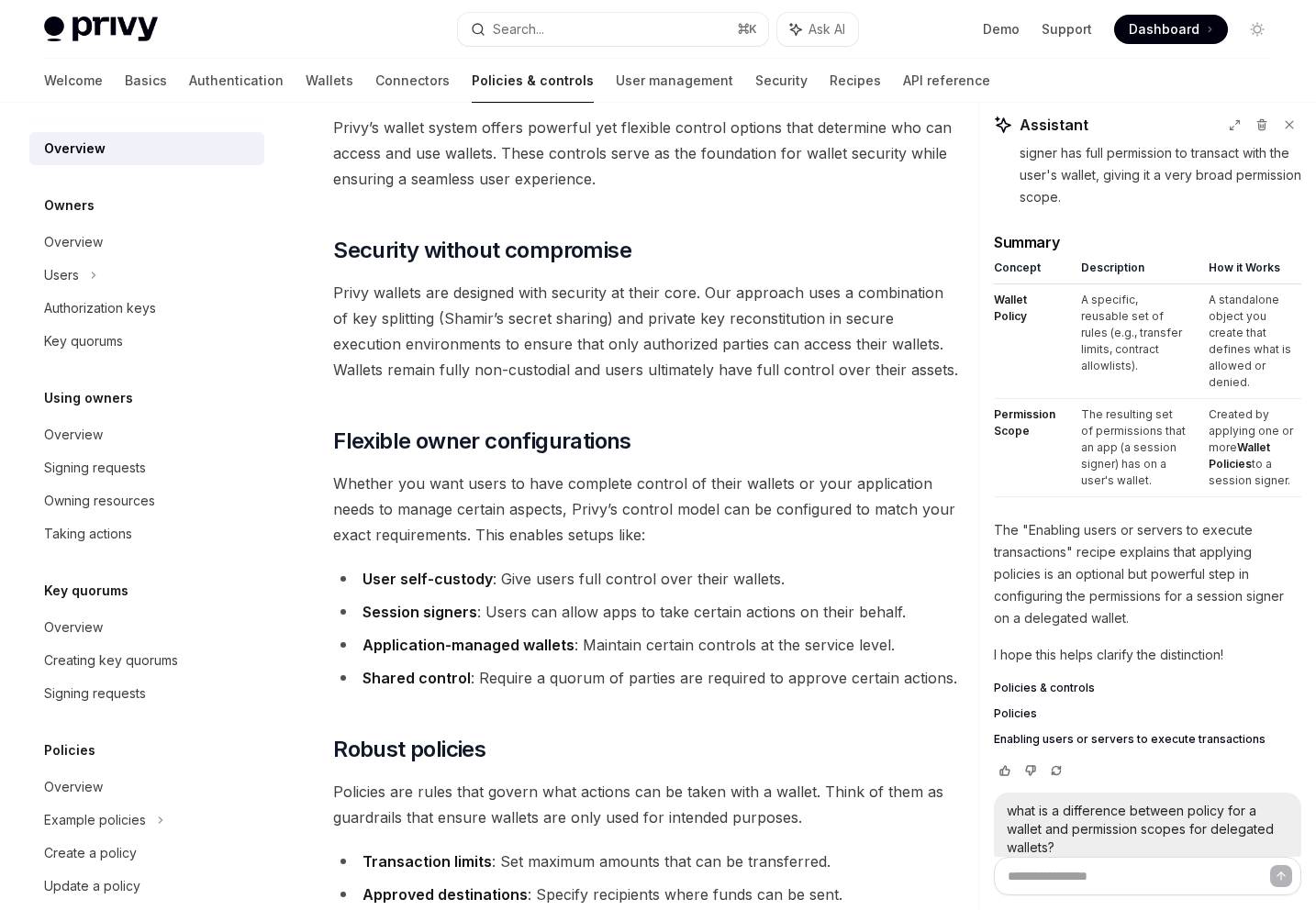 click on "The "Enabling users or servers to execute transactions" recipe explains that applying policies is an optional but powerful step in configuring the permissions for a session signer on a delegated wallet." at bounding box center [1147, 574] 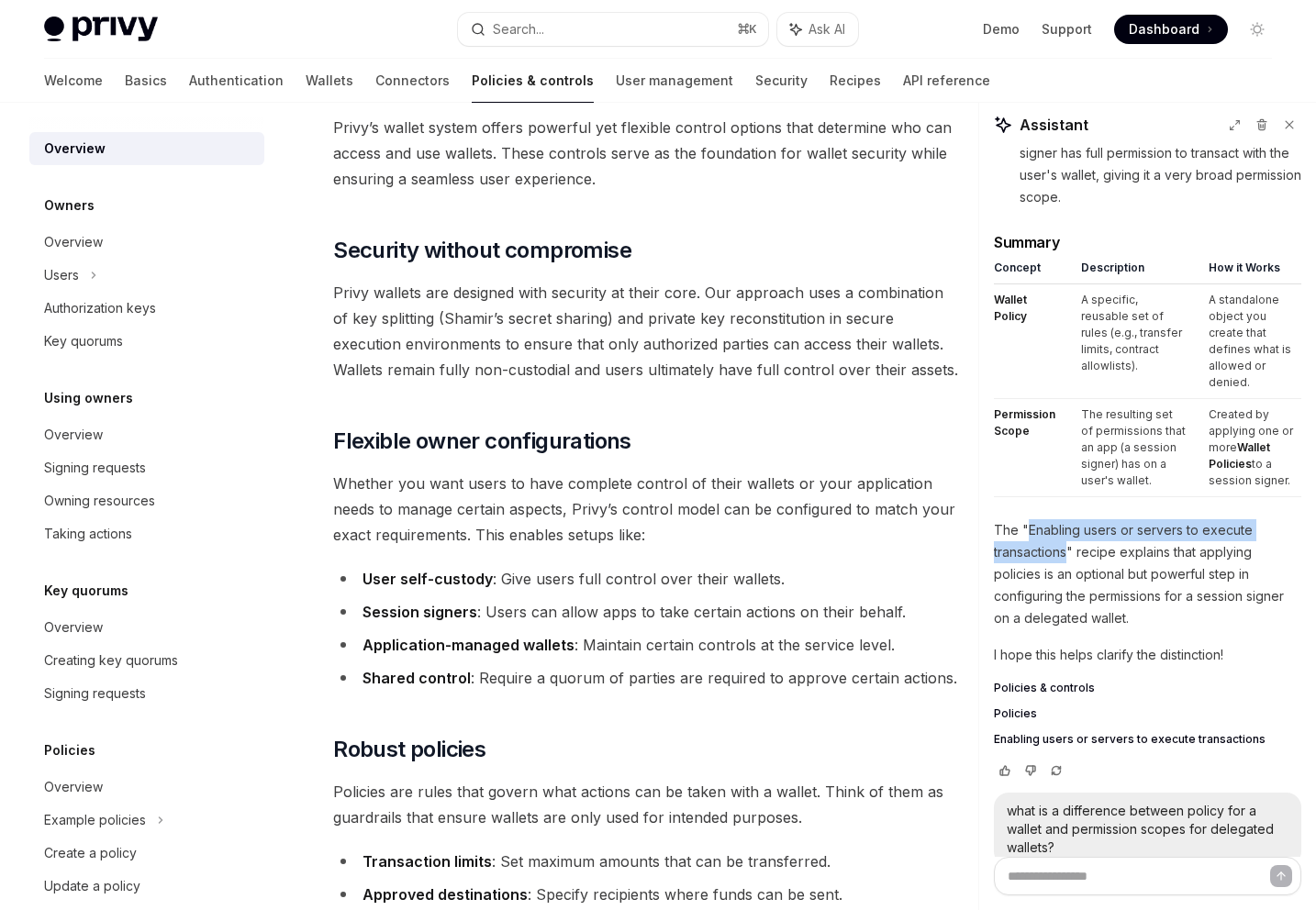 drag, startPoint x: 1051, startPoint y: 514, endPoint x: 1051, endPoint y: 526, distance: 12 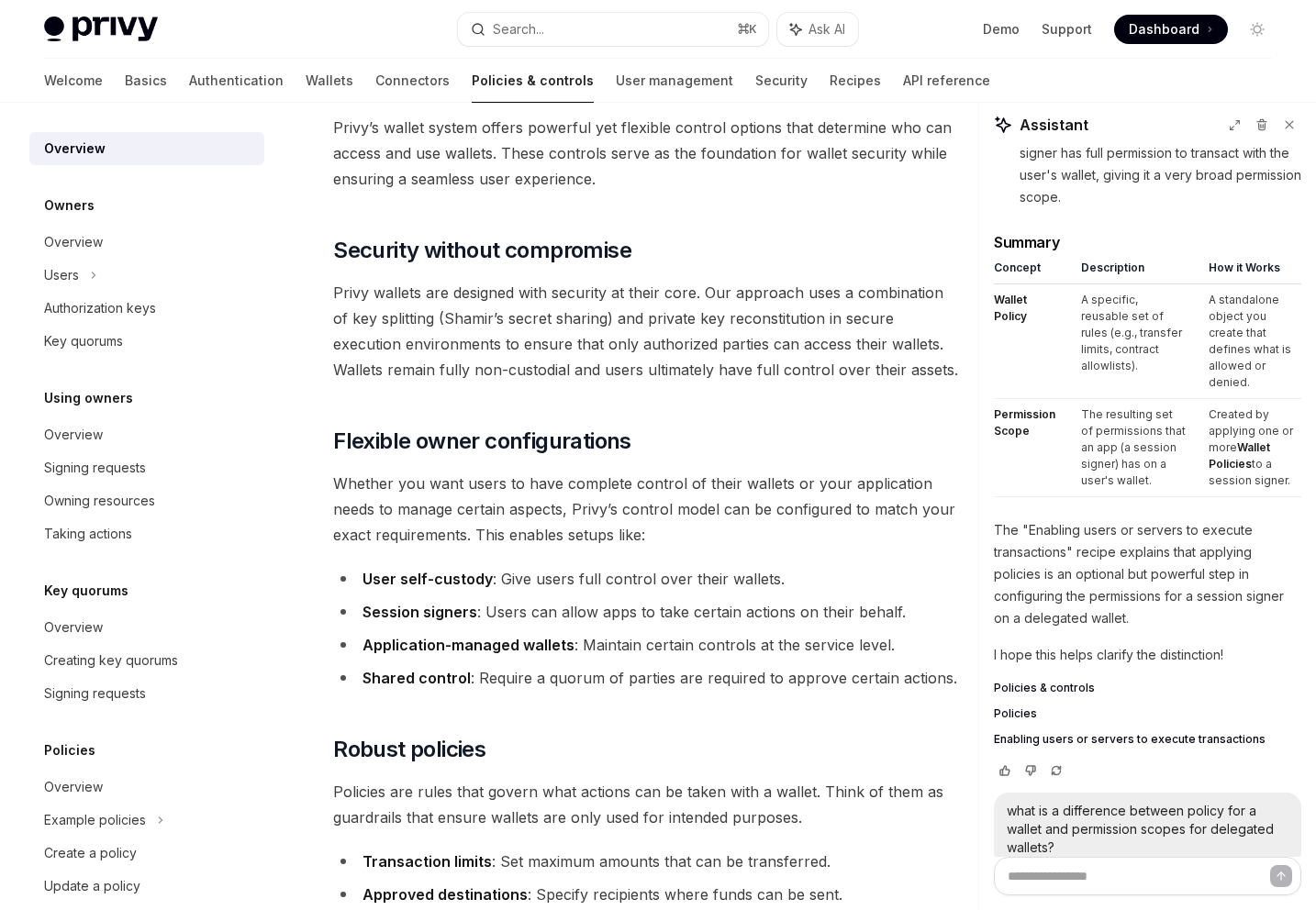 click on "Enabling users or servers to execute transactions" at bounding box center (1130, 739) 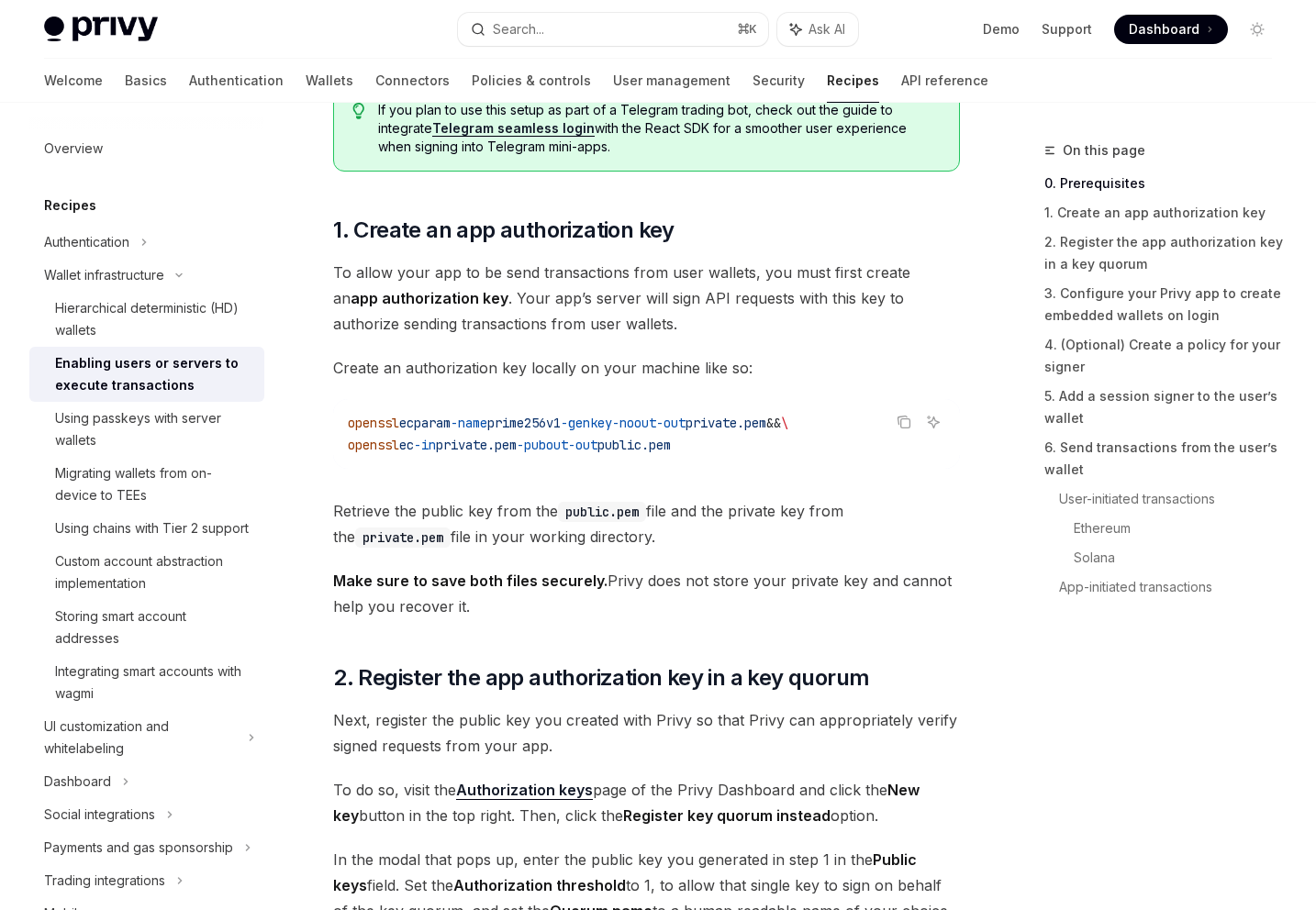 scroll, scrollTop: 676, scrollLeft: 0, axis: vertical 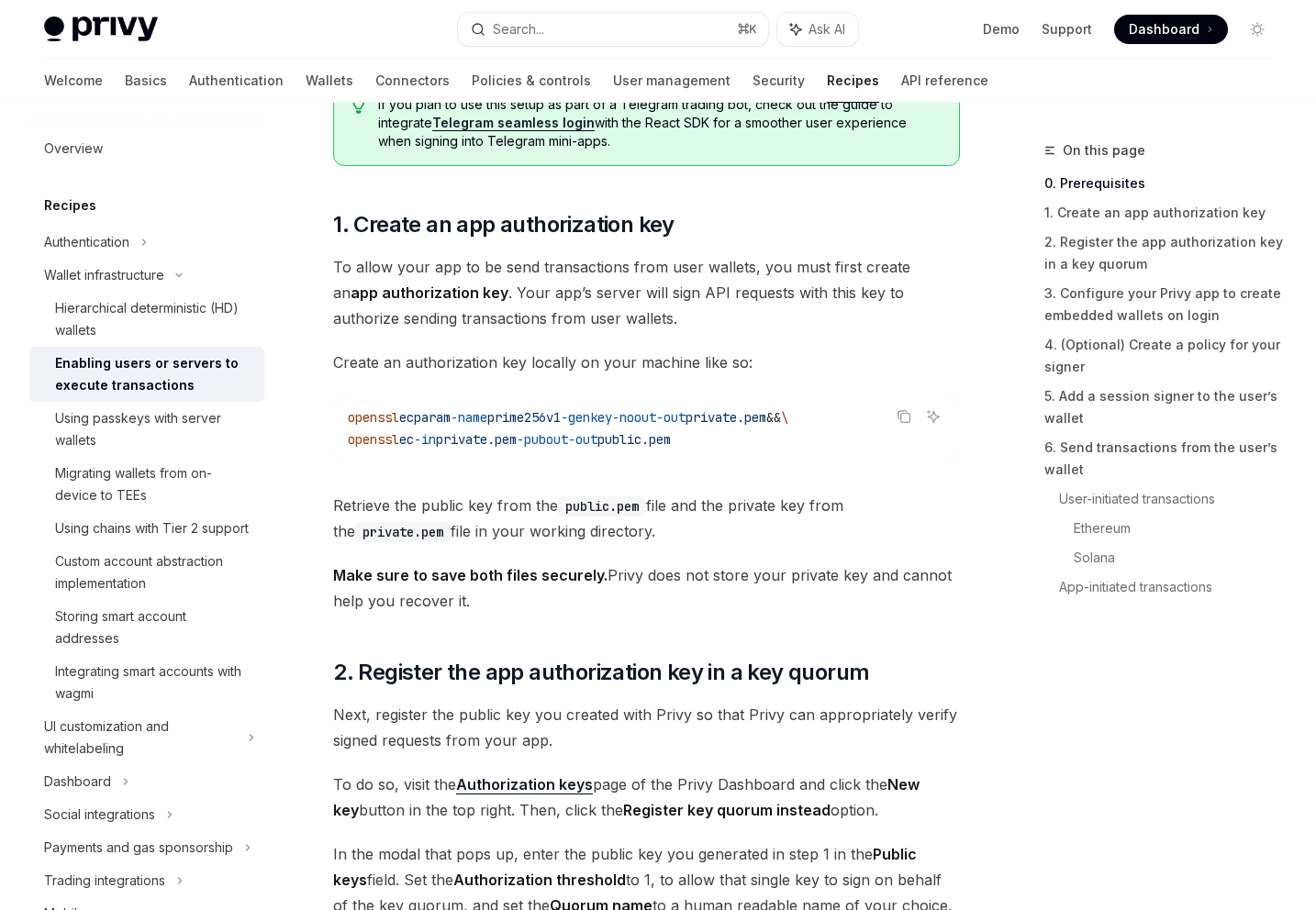 click on "Make sure to save both files securely.  Privy does not store your private key and cannot help you recover it." at bounding box center (646, 588) 